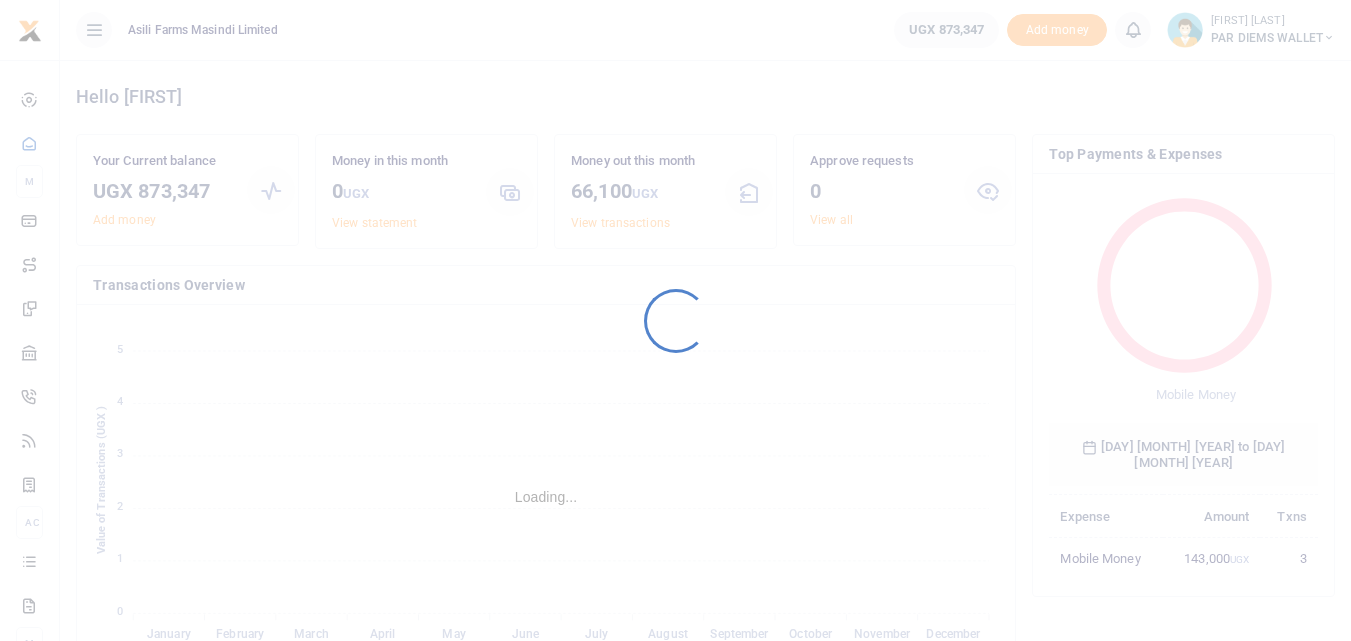 scroll, scrollTop: 0, scrollLeft: 0, axis: both 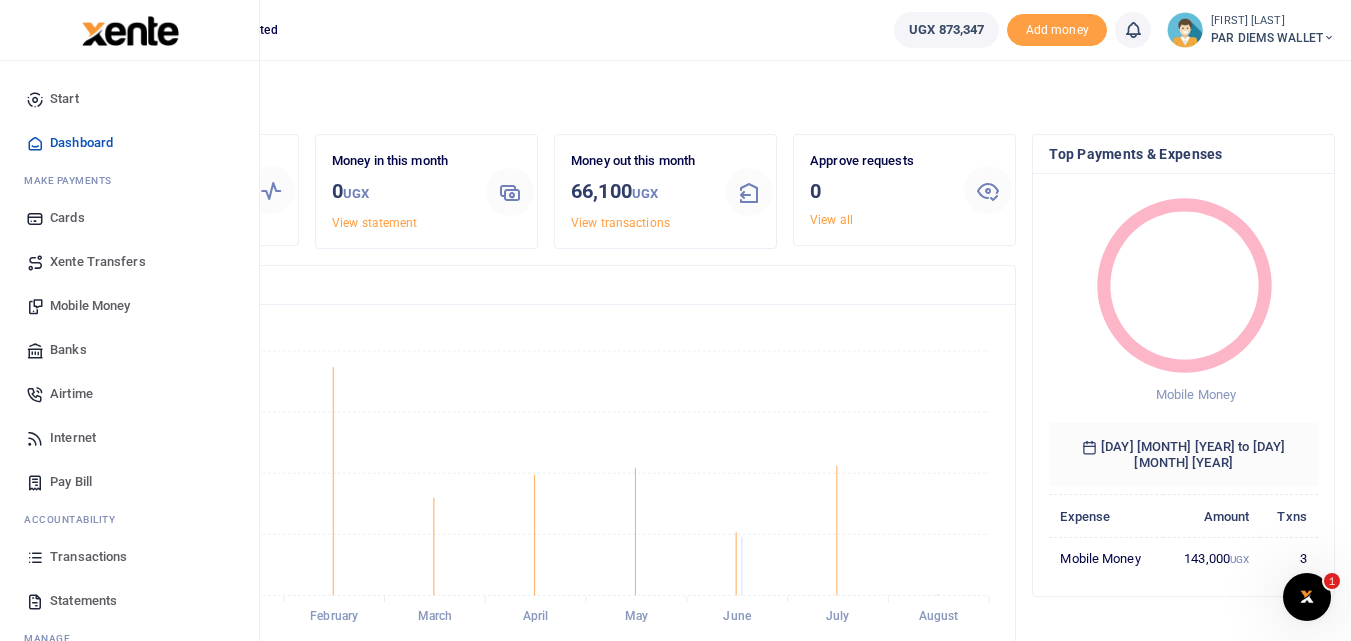click on "Mobile Money" at bounding box center (90, 306) 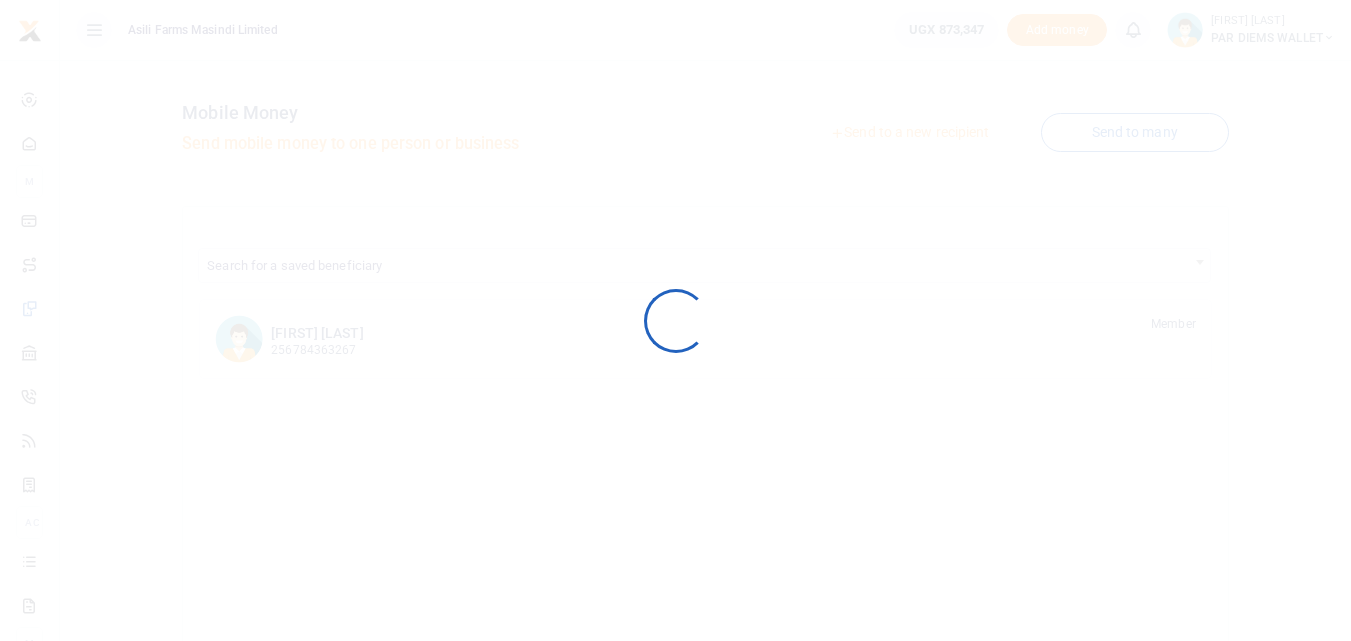 scroll, scrollTop: 0, scrollLeft: 0, axis: both 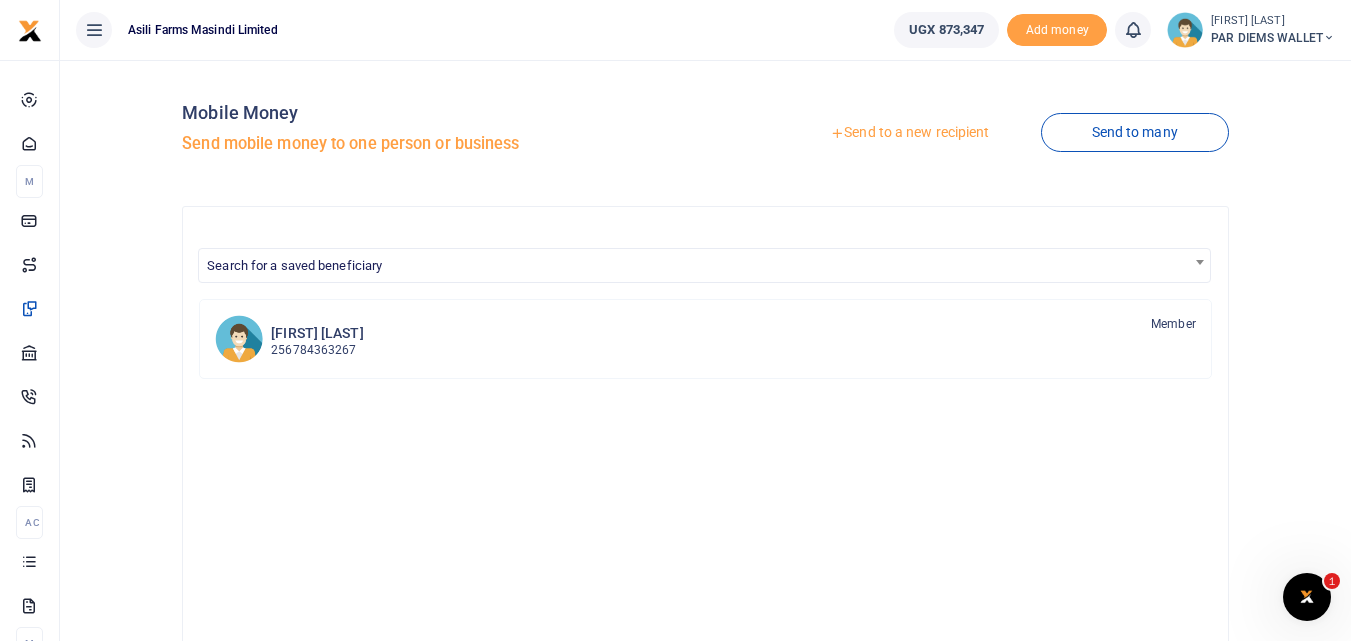 click on "Send to a new recipient" at bounding box center (909, 133) 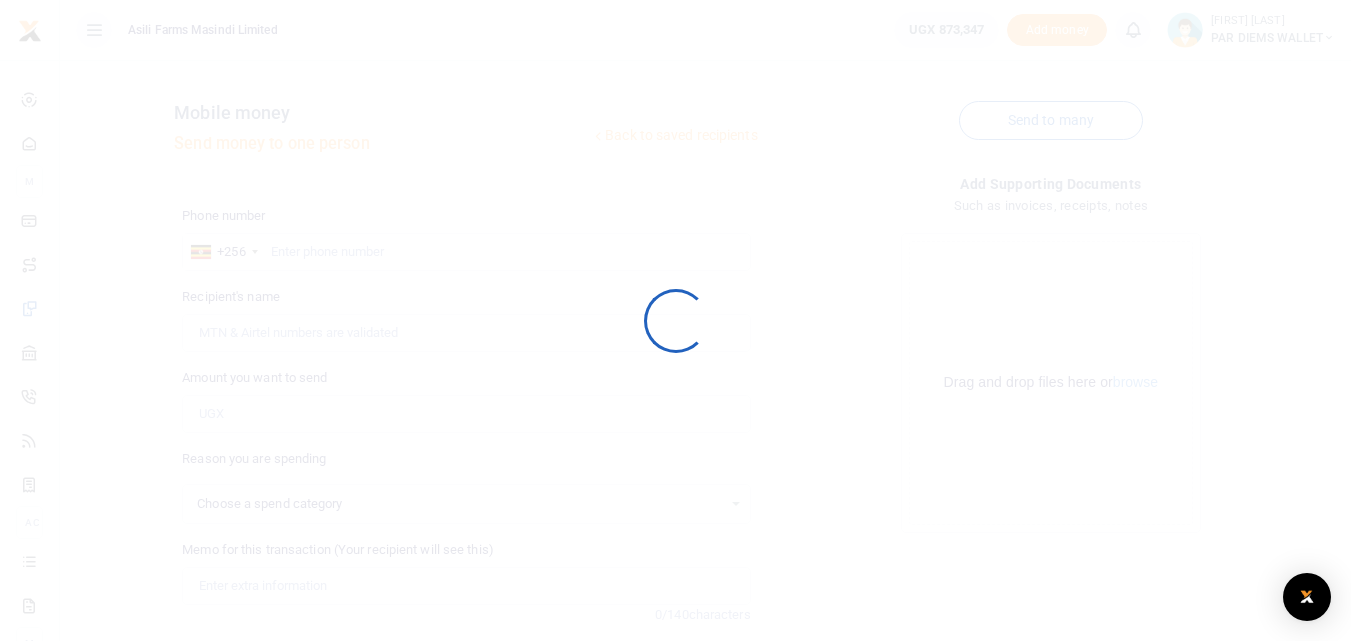 select 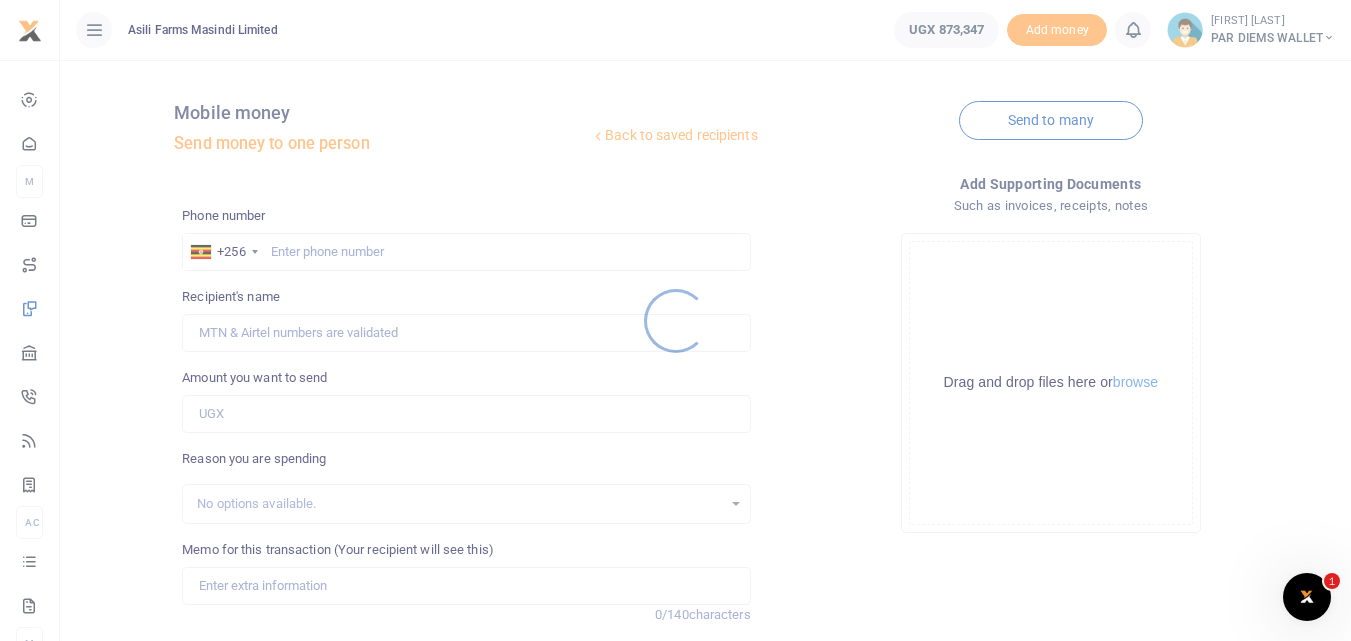 scroll, scrollTop: 0, scrollLeft: 0, axis: both 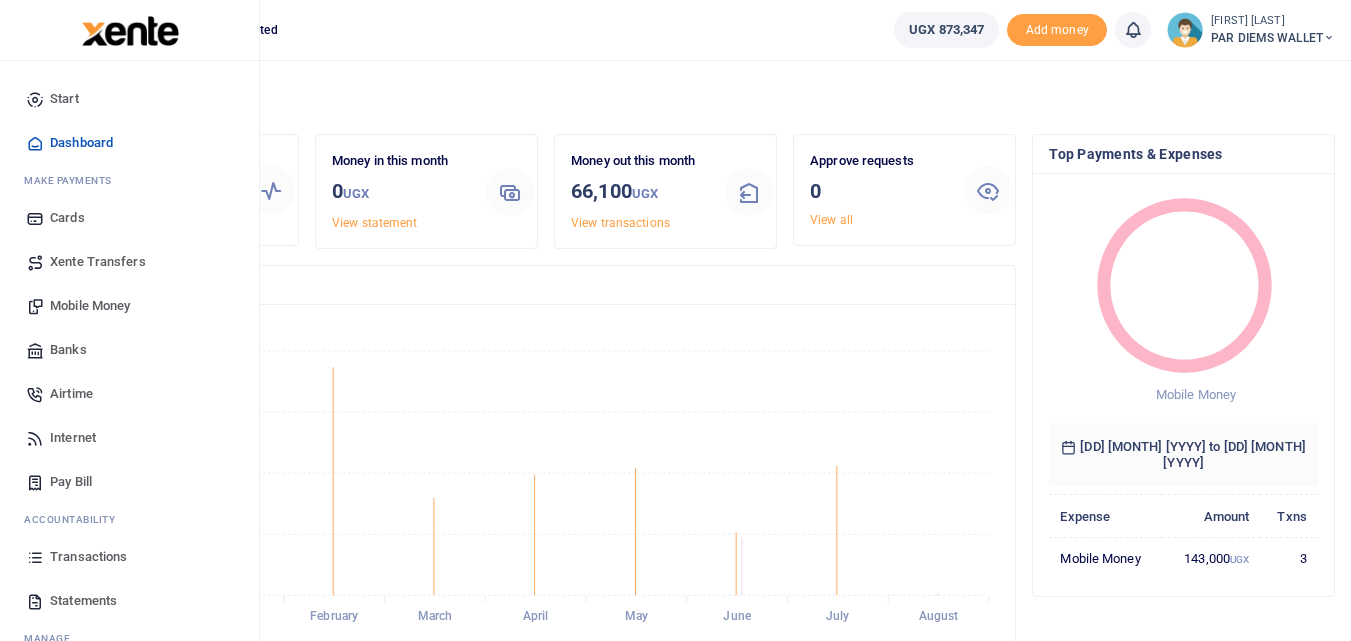 click on "Mobile Money" at bounding box center [90, 306] 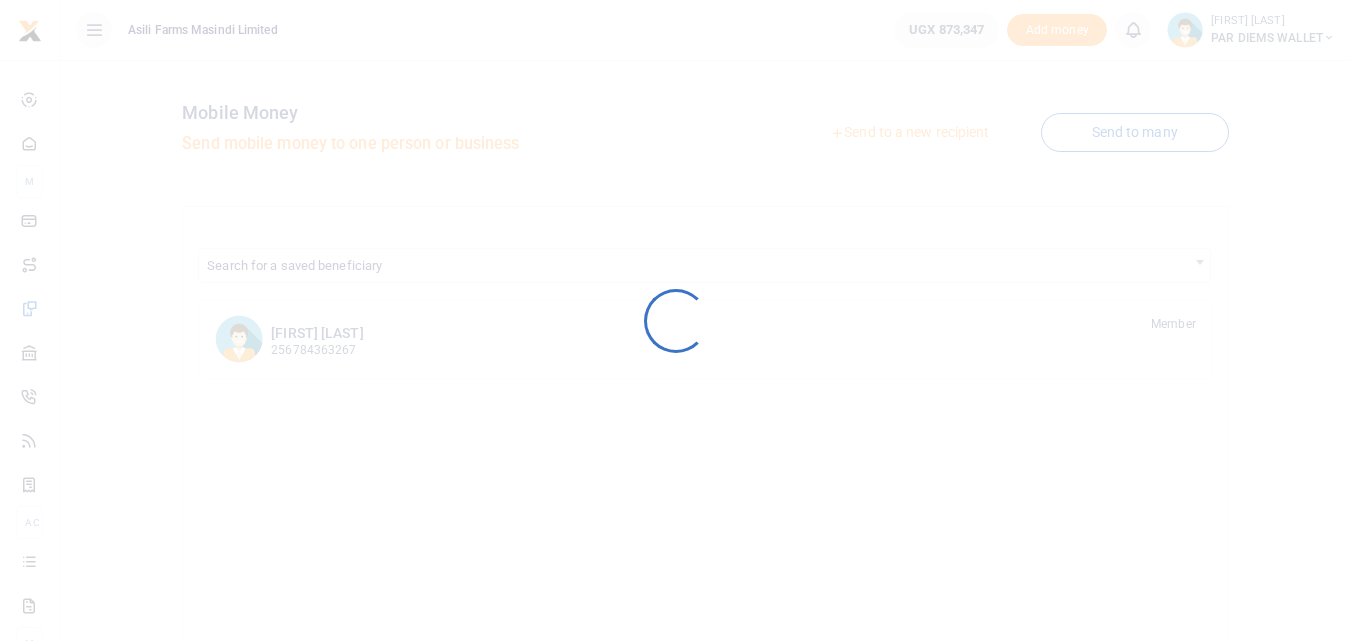 scroll, scrollTop: 0, scrollLeft: 0, axis: both 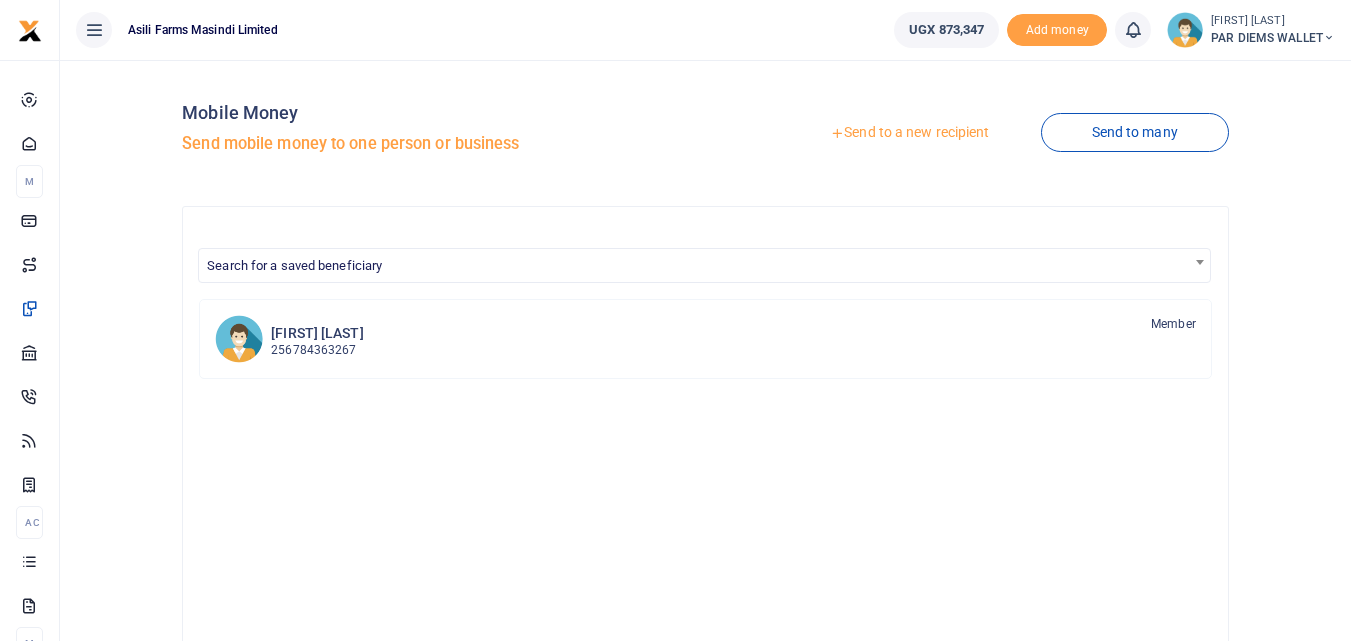 click on "Send to a new recipient" at bounding box center [909, 133] 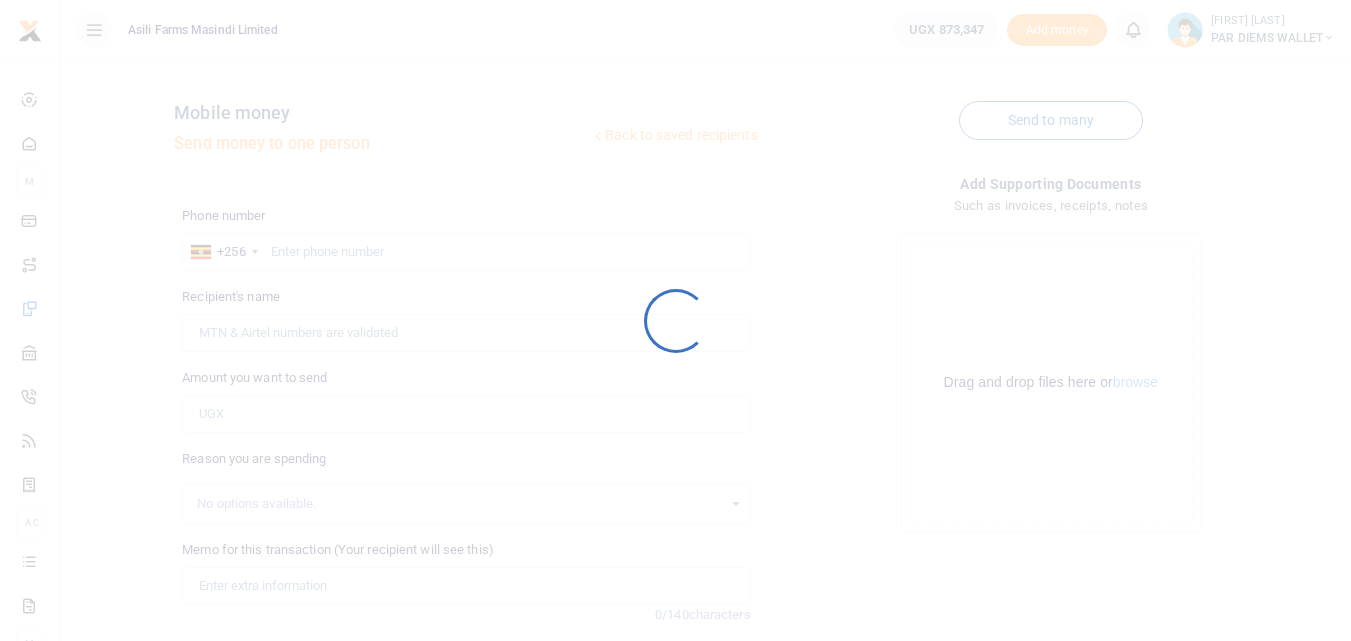 scroll, scrollTop: 0, scrollLeft: 0, axis: both 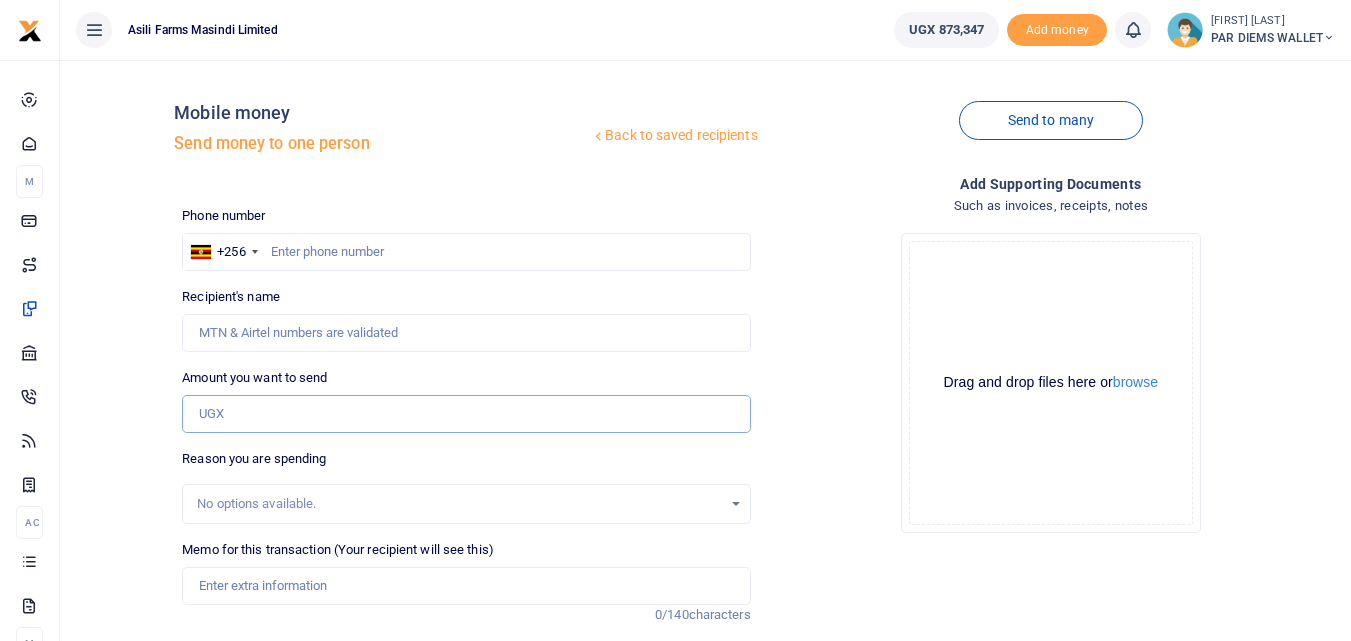 click on "Amount you want to send" at bounding box center (466, 414) 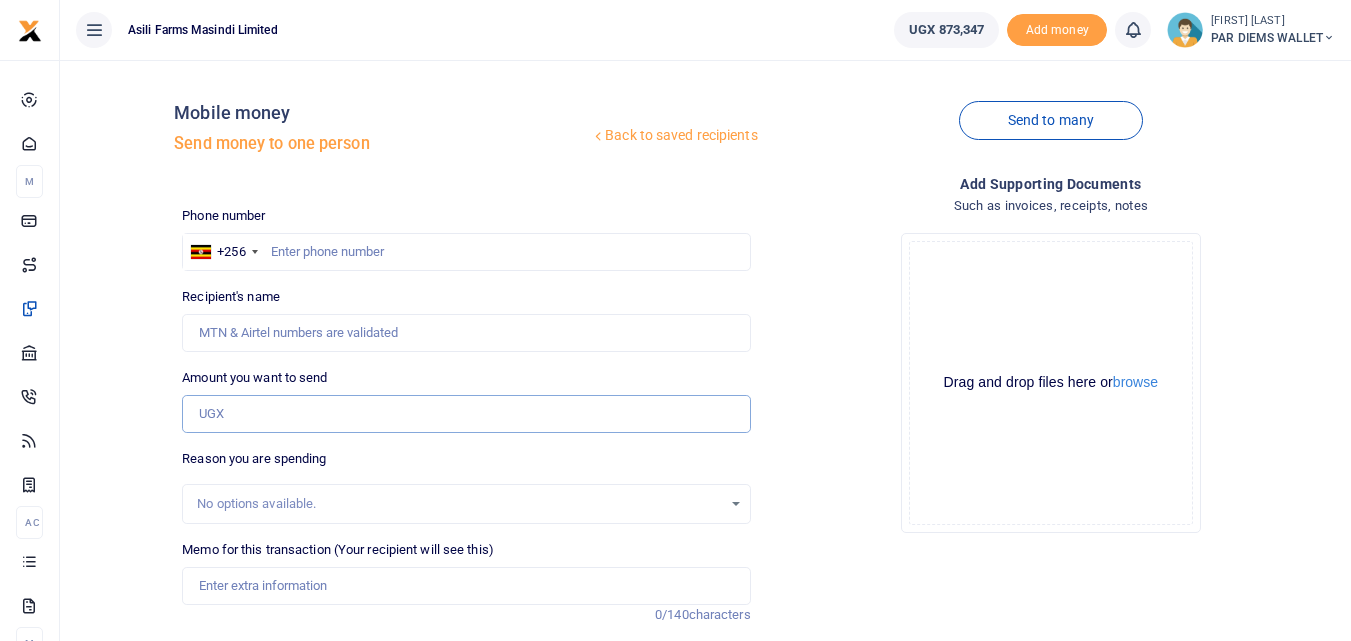 paste on "0776034135" 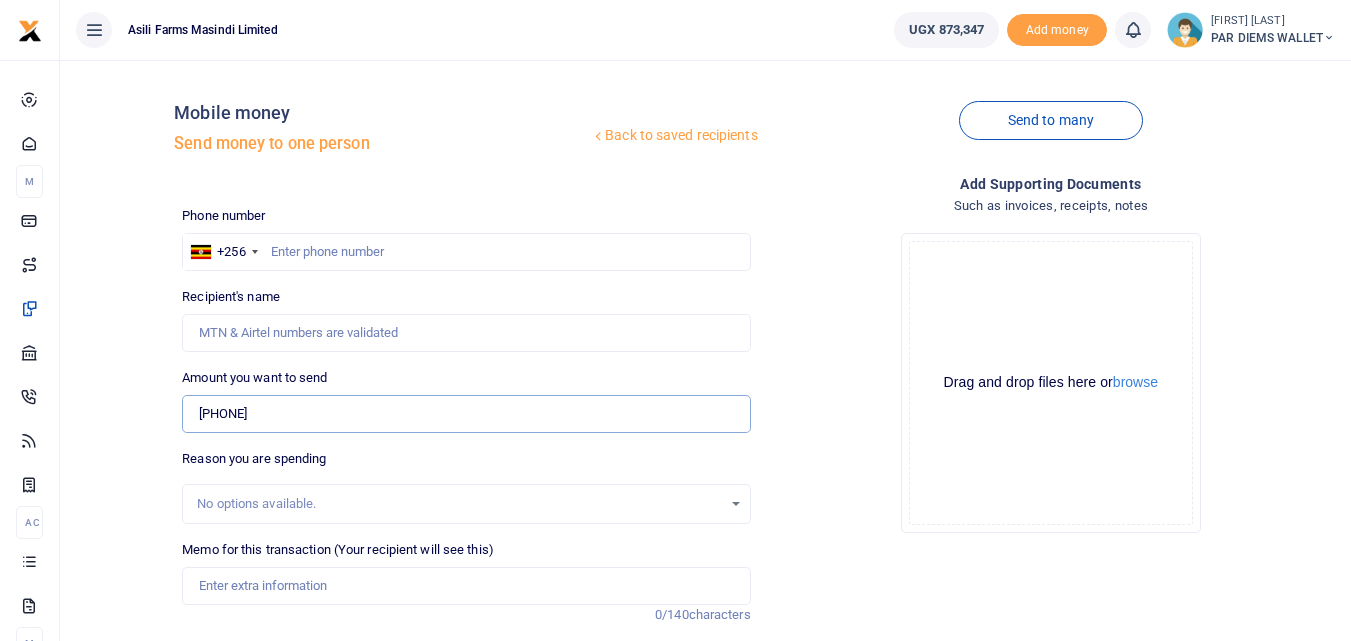 type on "0776034135" 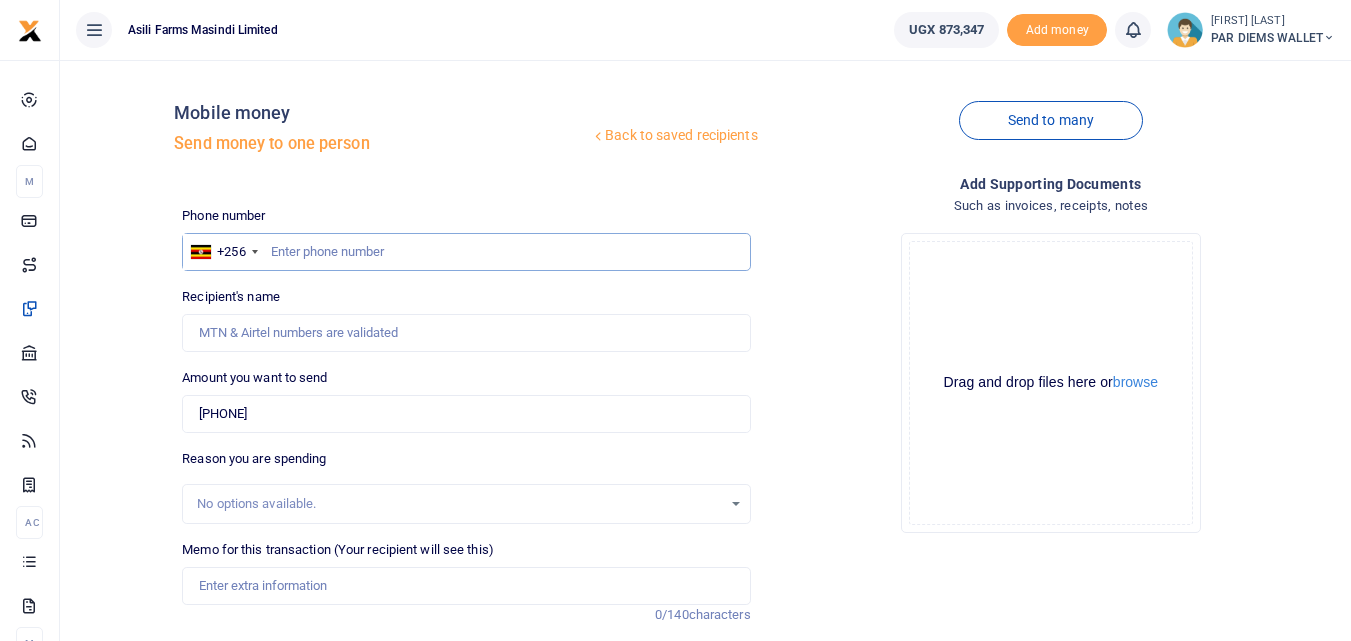 click at bounding box center [466, 252] 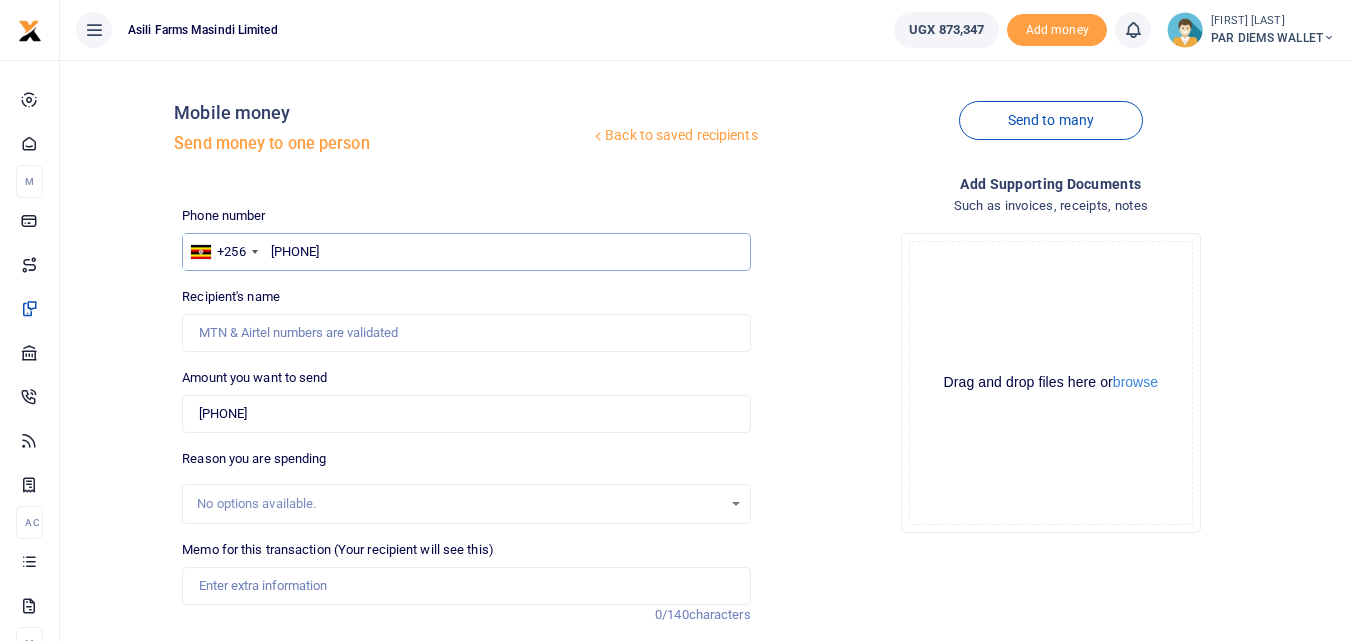 type on "776034135" 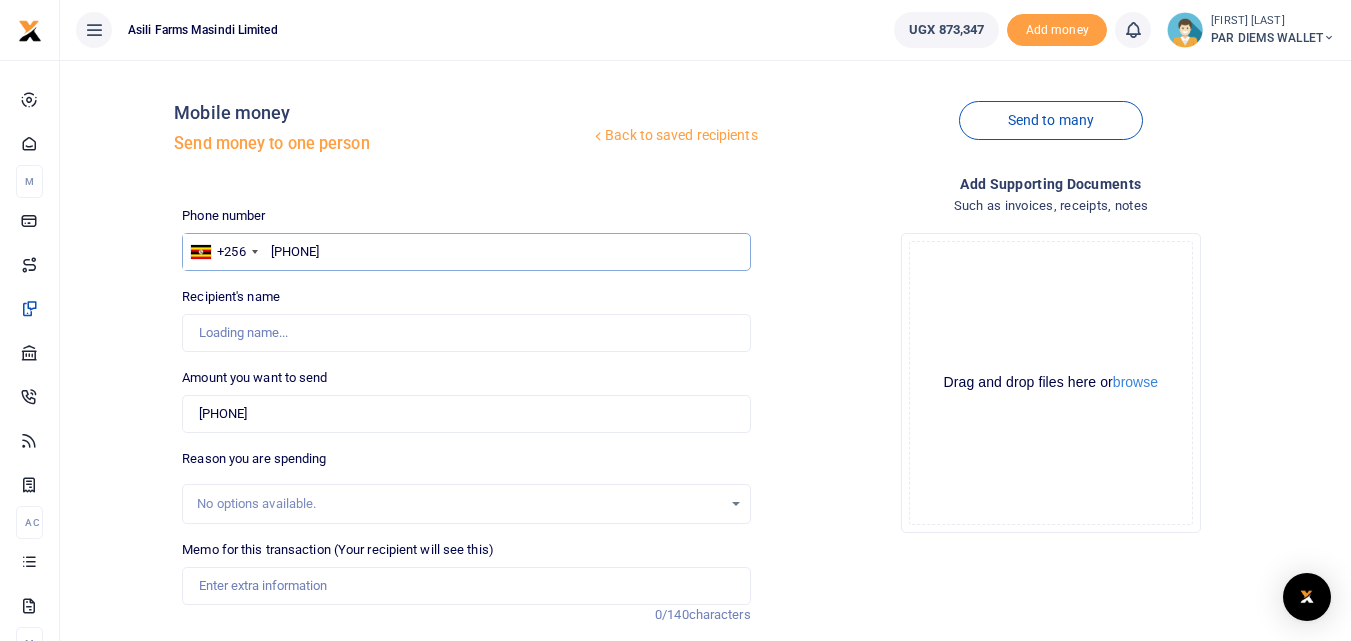 type on "Joseph Oyuru" 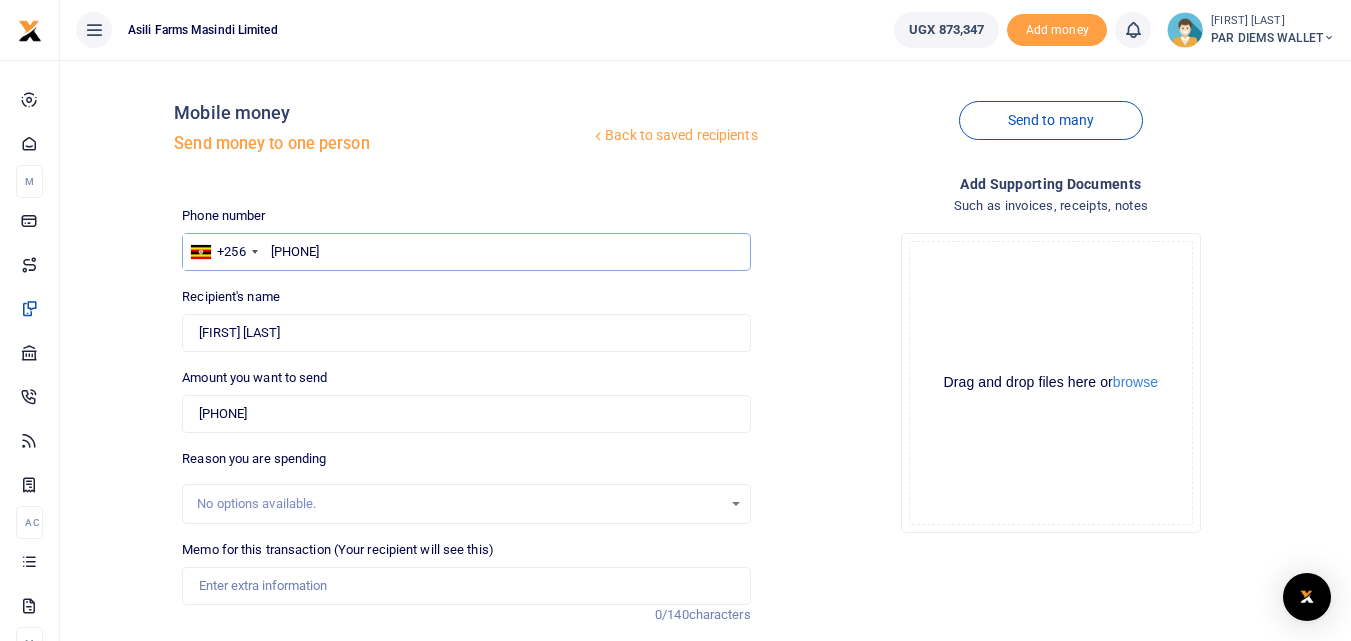 type on "776034135" 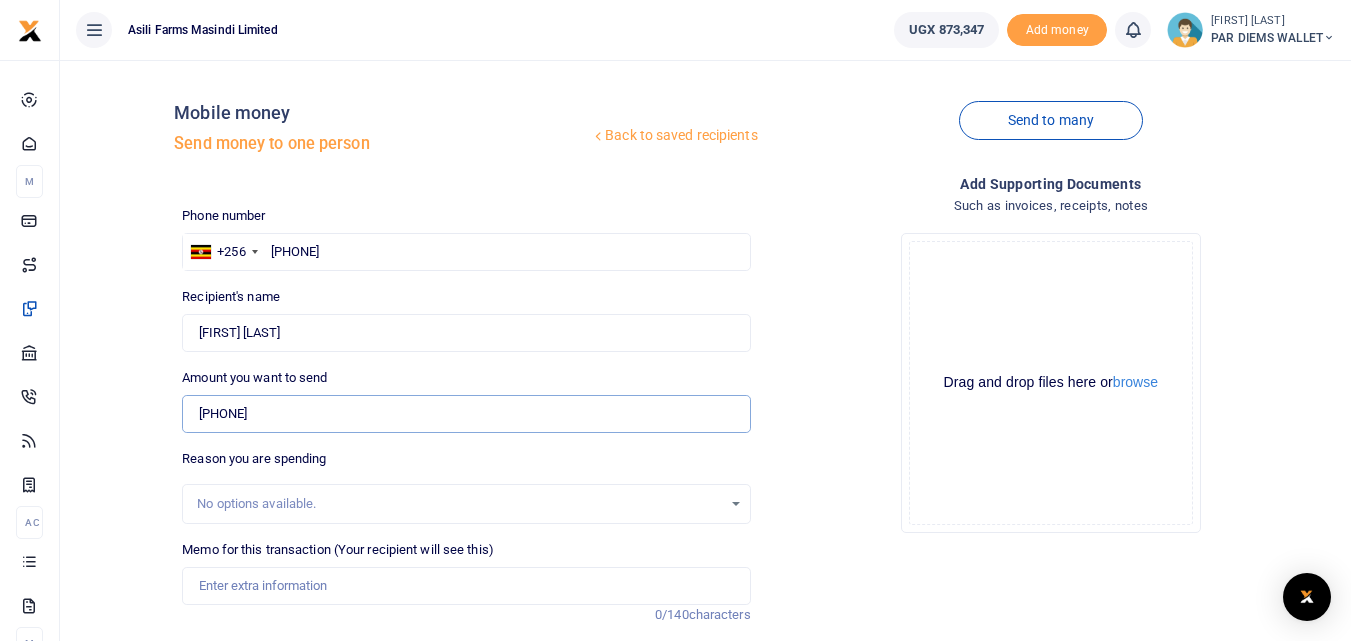 click on "0776034135" at bounding box center (466, 414) 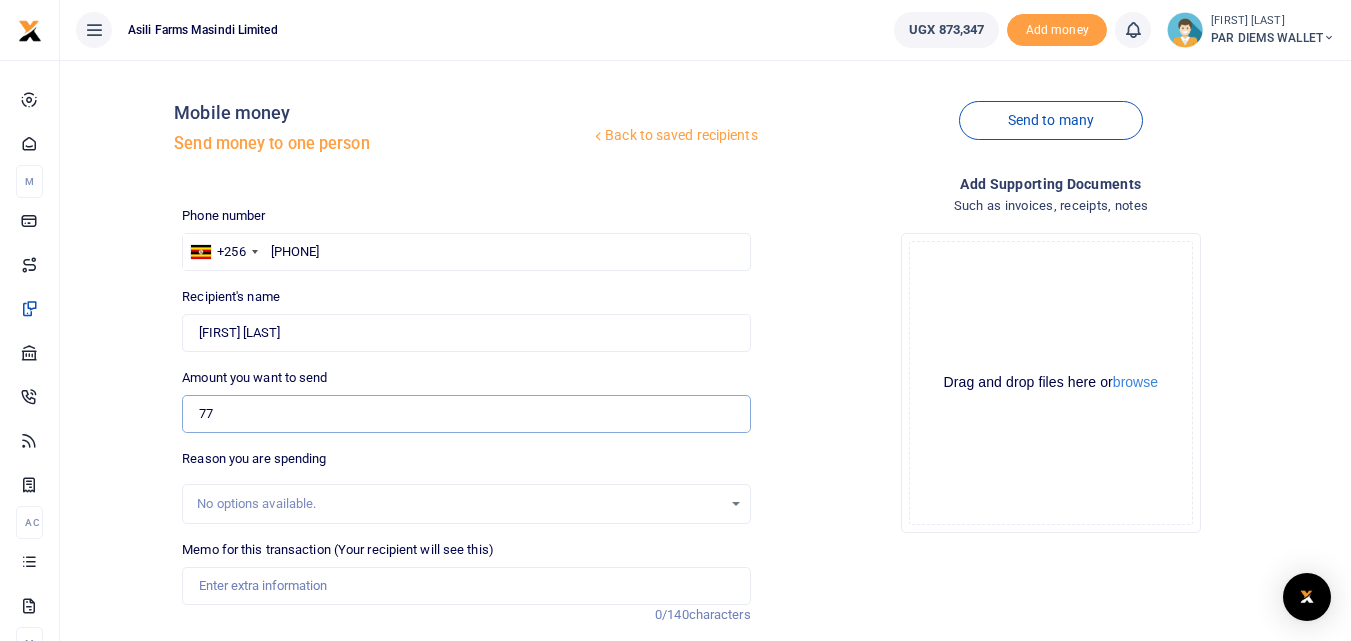 type on "7" 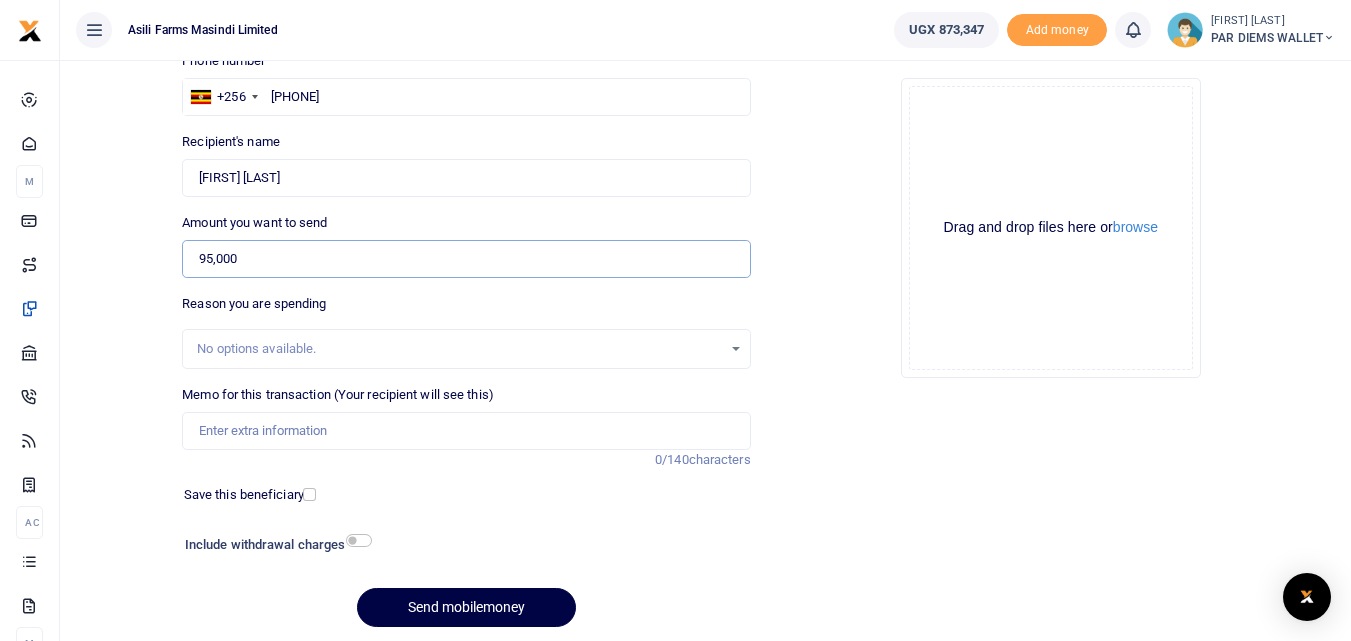 scroll, scrollTop: 161, scrollLeft: 0, axis: vertical 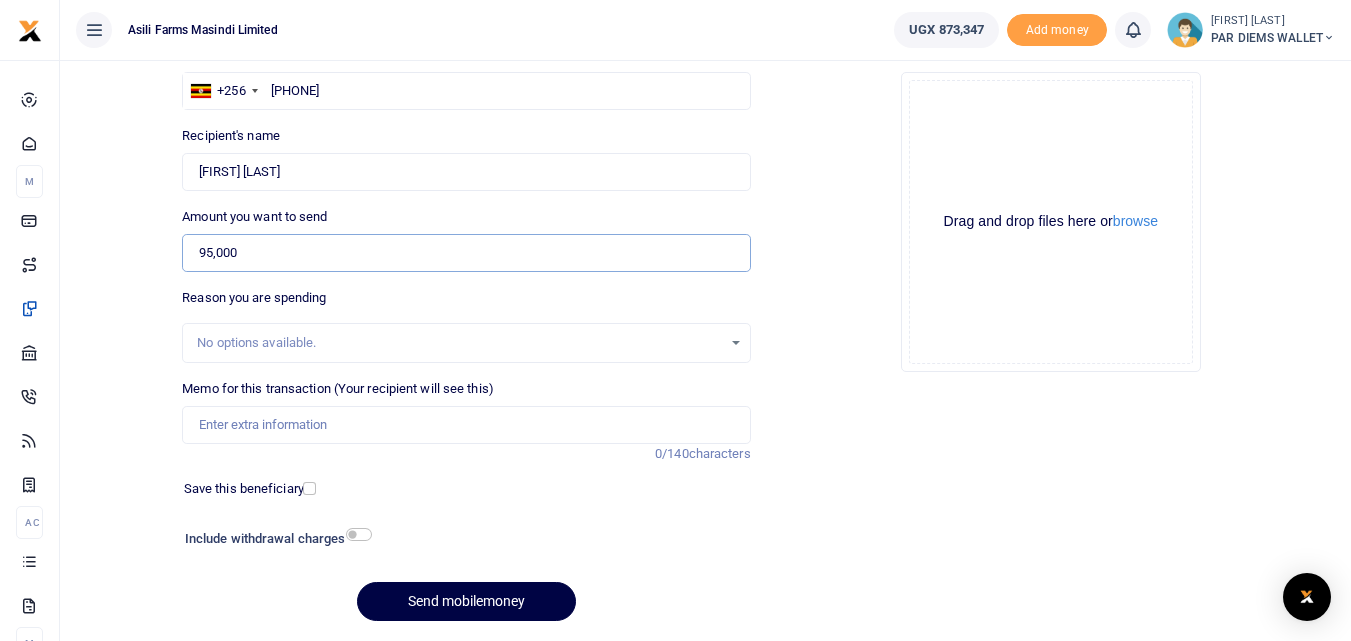 type on "95,000" 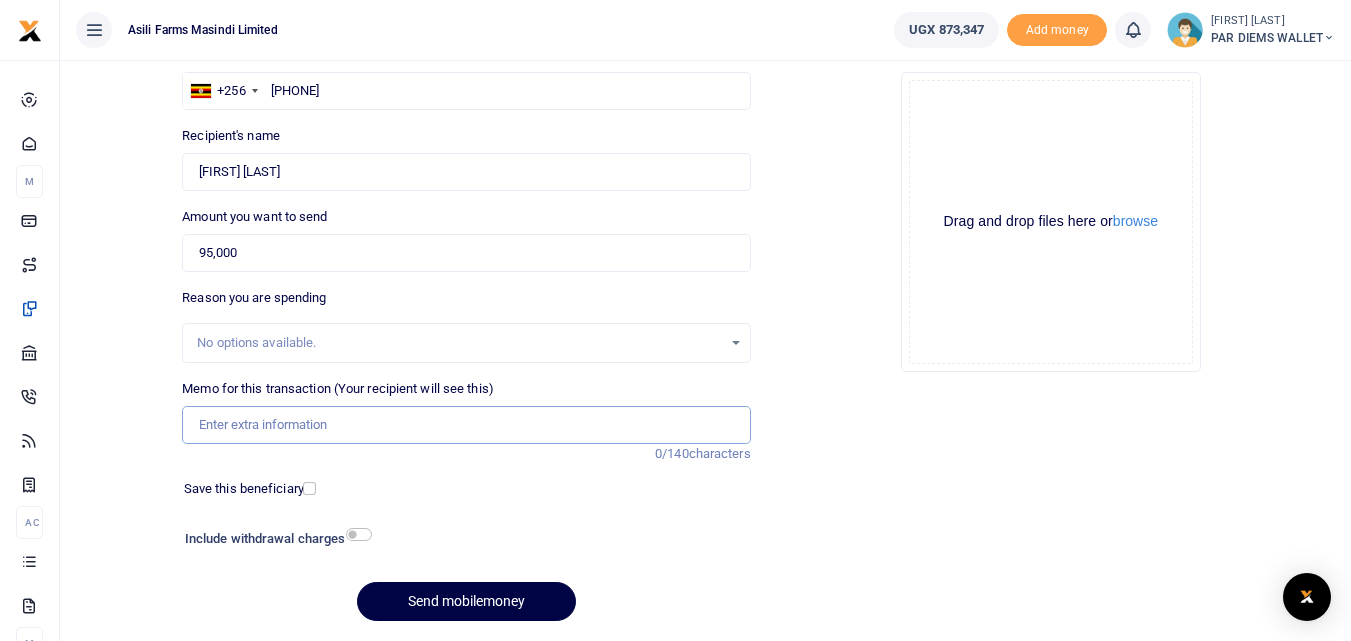 click on "Memo for this transaction (Your recipient will see this)" at bounding box center [466, 425] 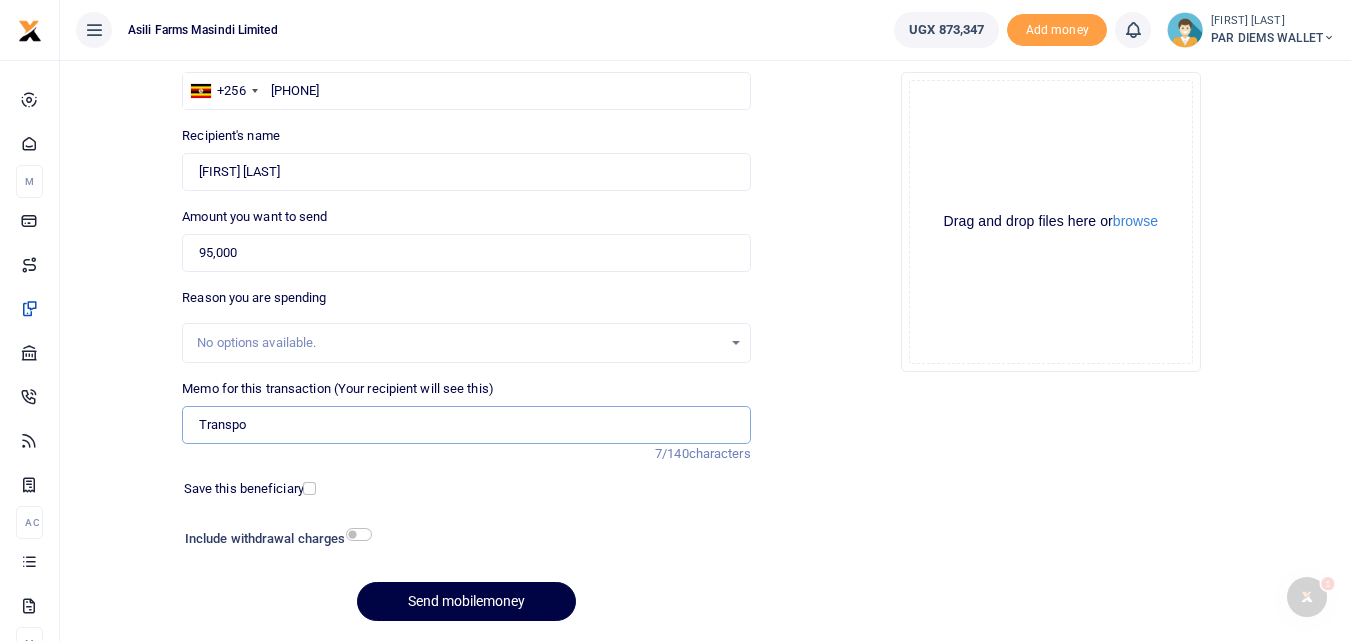 scroll, scrollTop: 0, scrollLeft: 0, axis: both 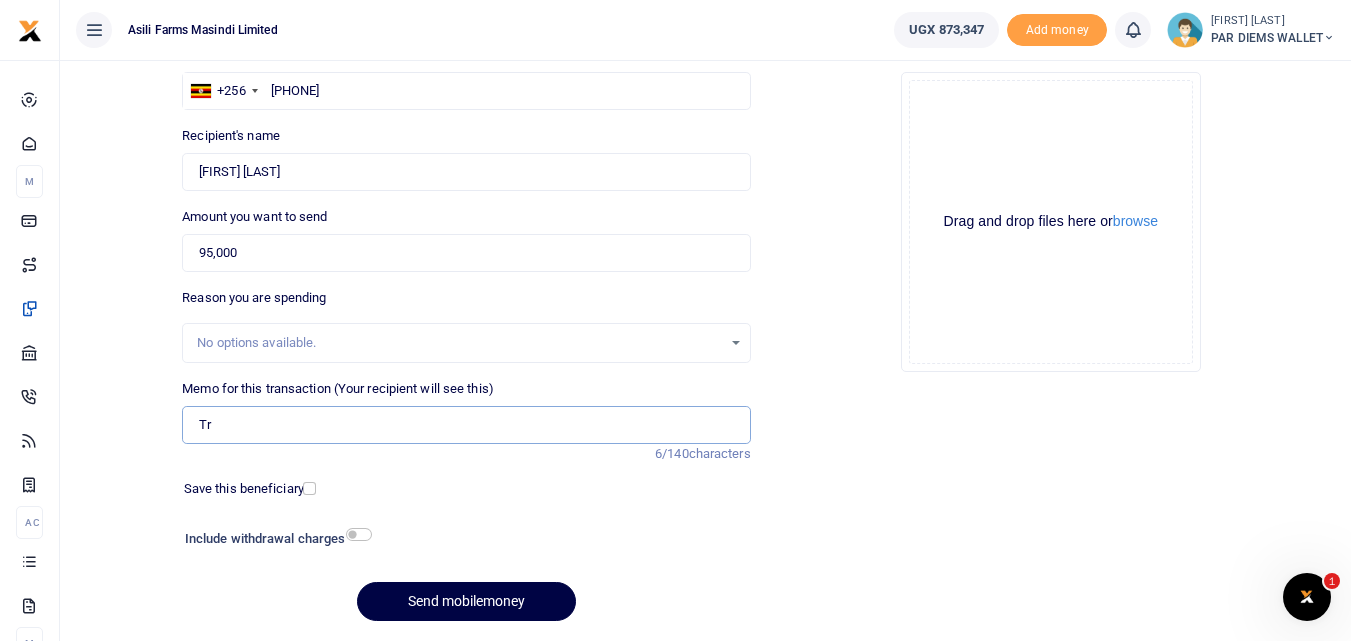 type on "T" 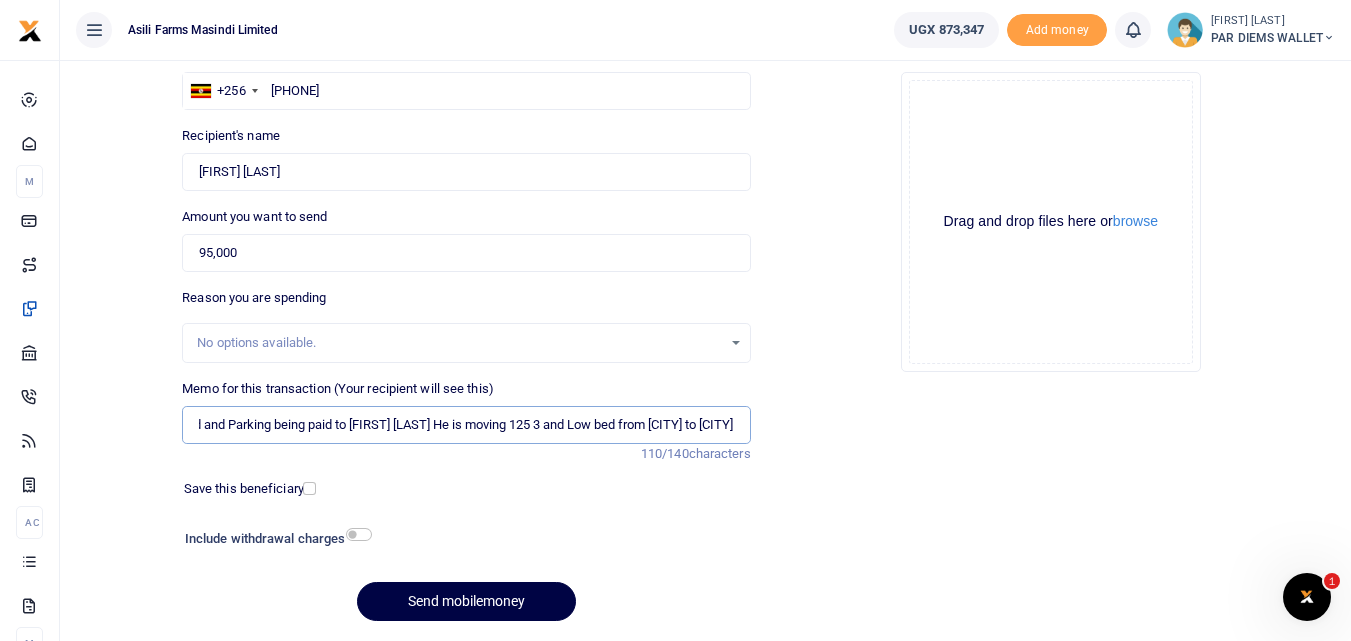 scroll, scrollTop: 0, scrollLeft: 143, axis: horizontal 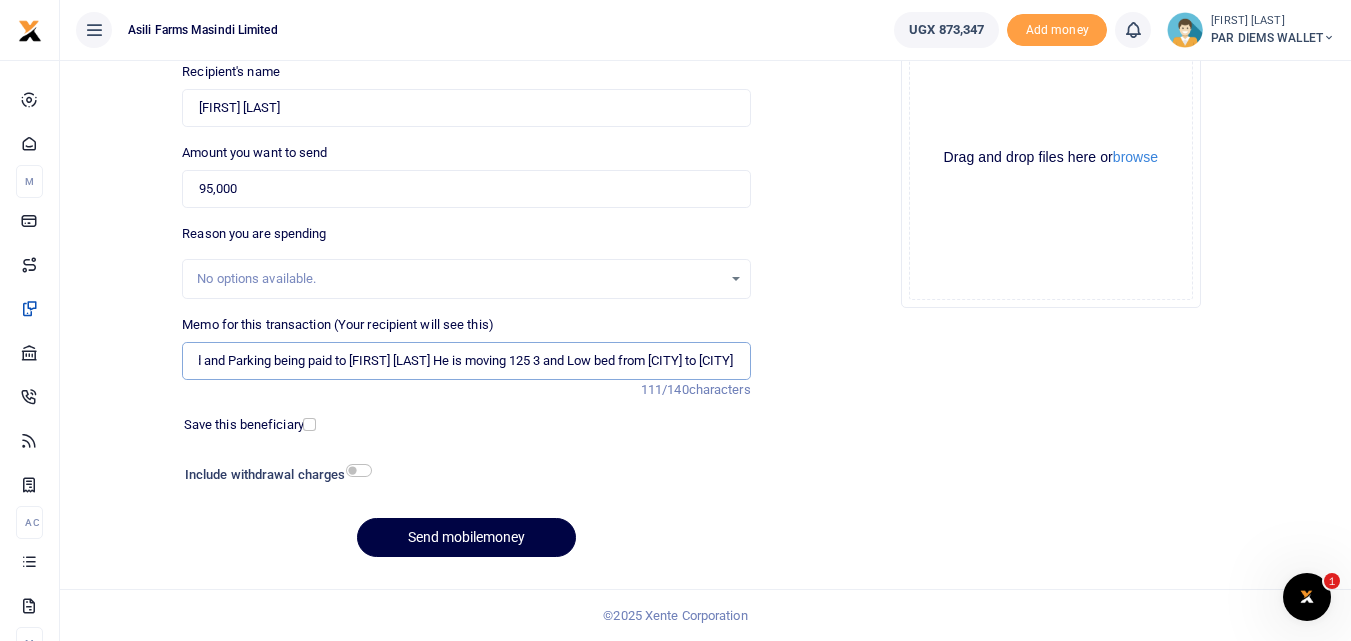 type on "Accomodation Food and Parking being paid to Oyuru Joselph He is moving 125 3 and Low bed from kilak to Kigumba" 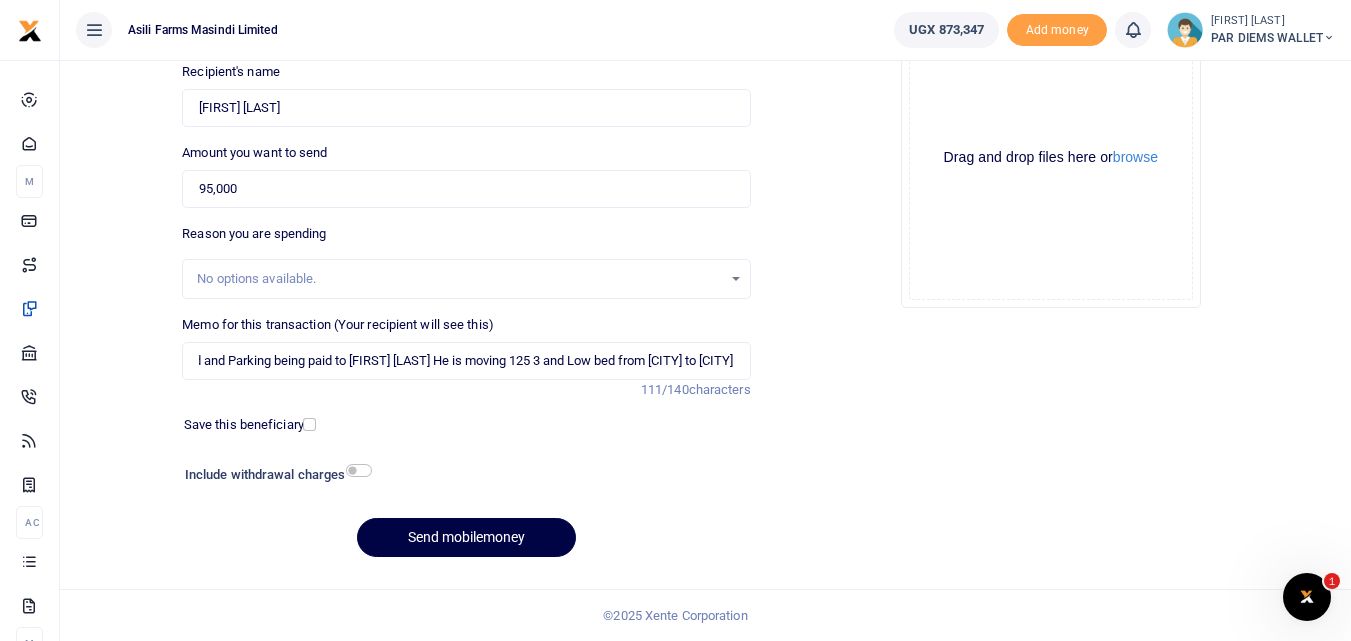 scroll, scrollTop: 0, scrollLeft: 0, axis: both 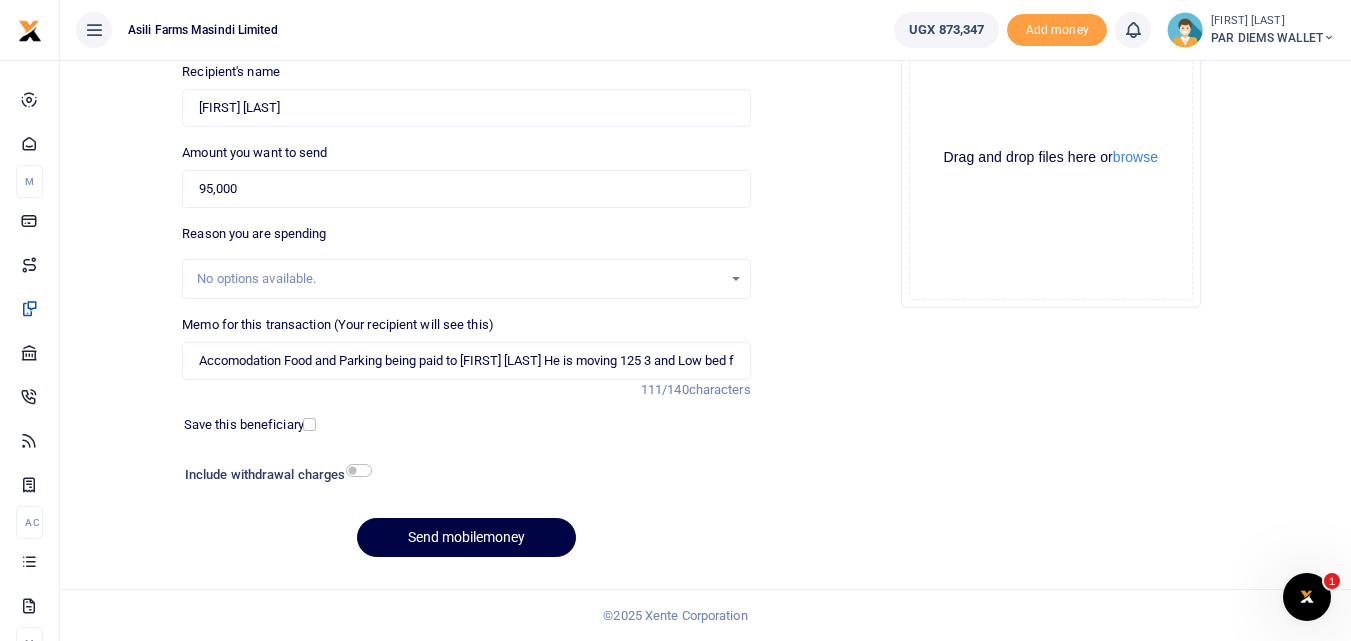 click on "Drag and drop files here or  browse Powered by  Uppy" 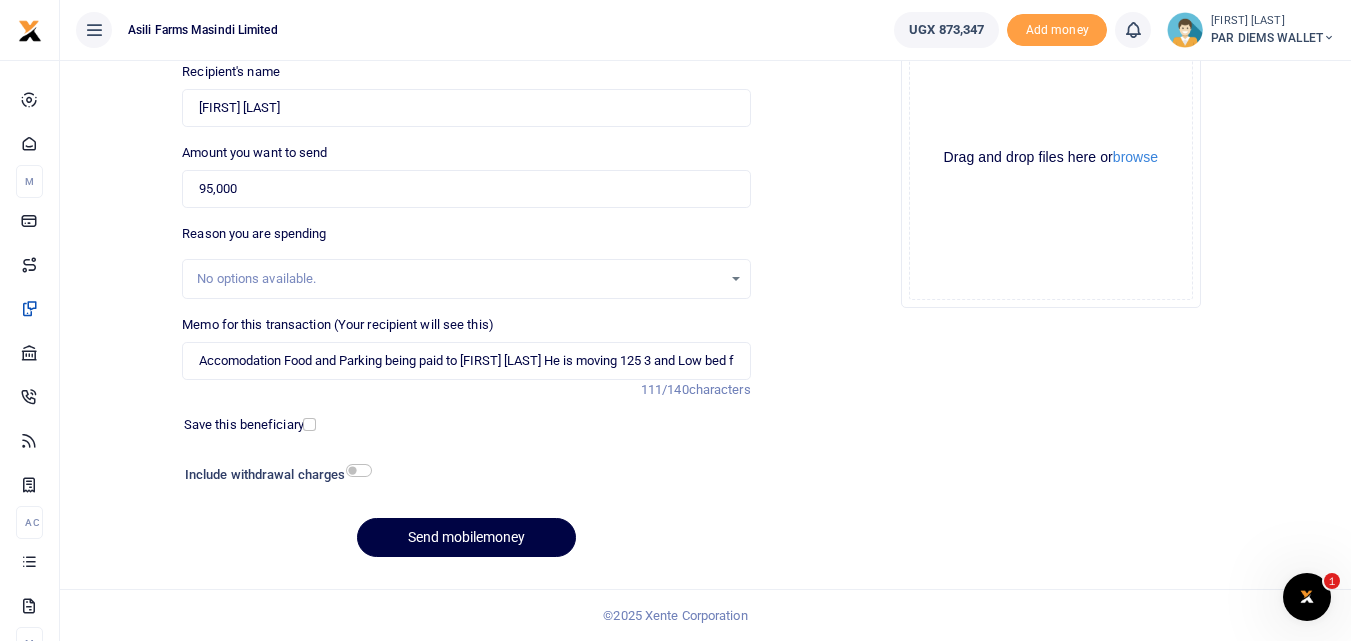 click on "Drag and drop files here or  browse Powered by  Uppy" 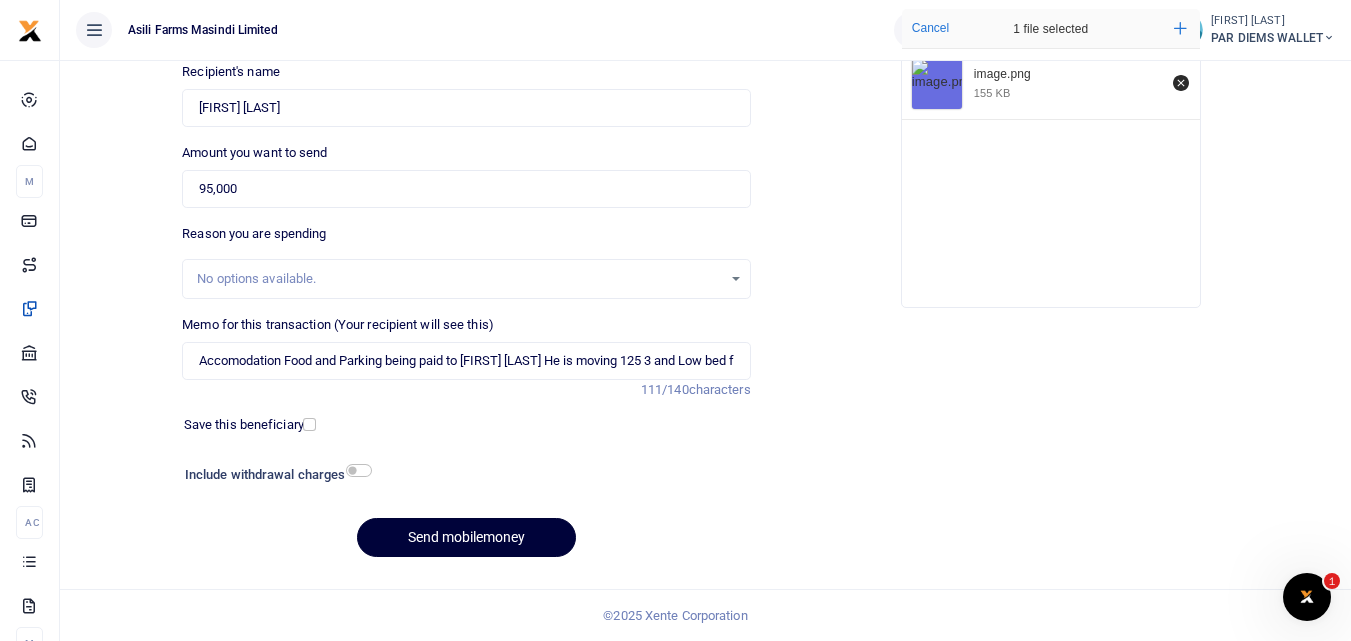 click on "Send mobilemoney" at bounding box center (466, 537) 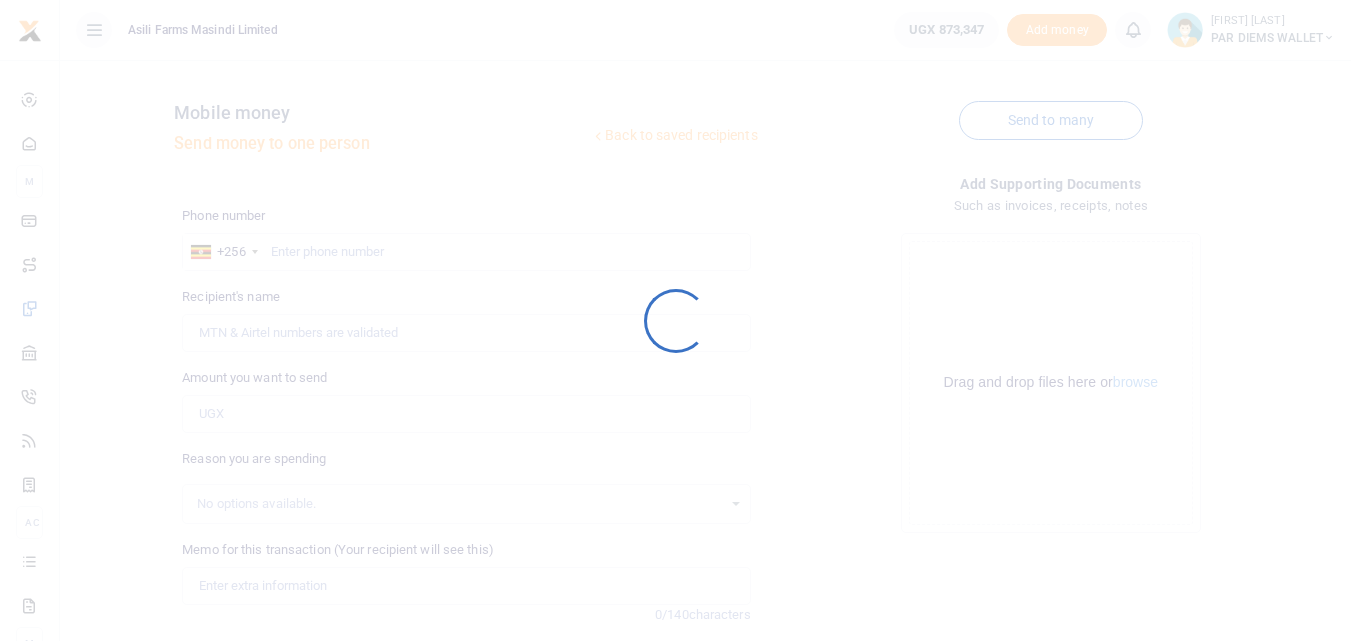scroll, scrollTop: 225, scrollLeft: 0, axis: vertical 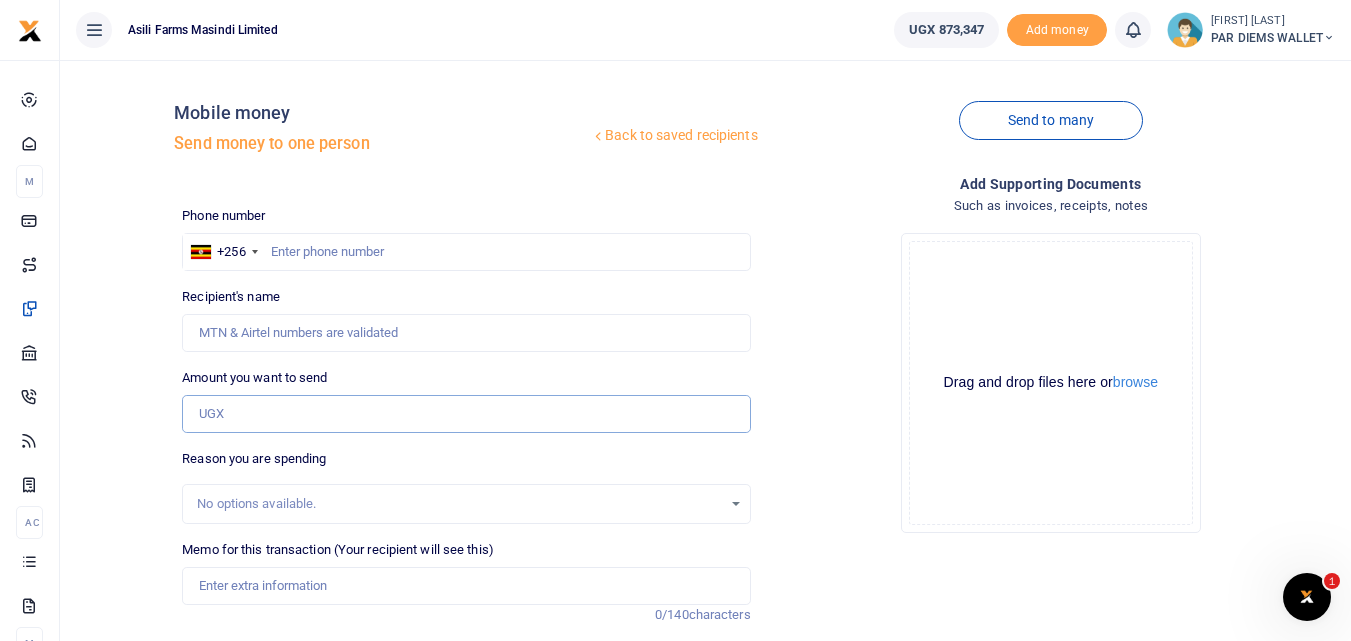 click on "Amount you want to send" at bounding box center (466, 414) 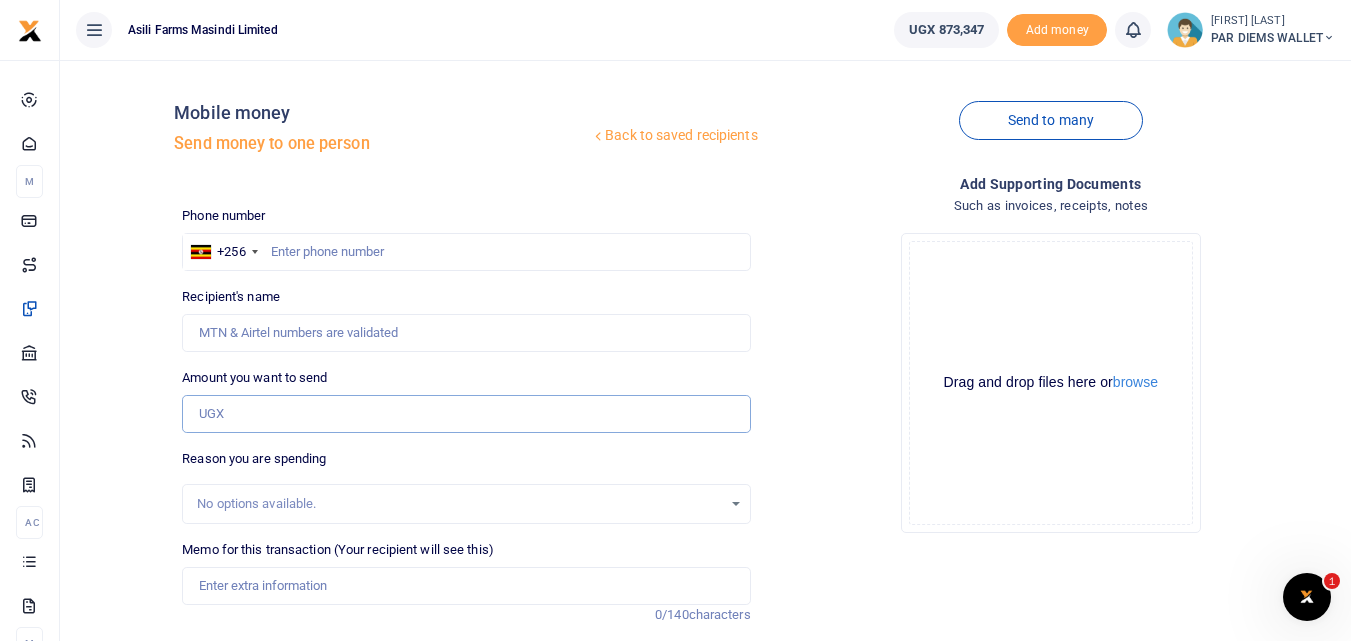 paste on "0775339275" 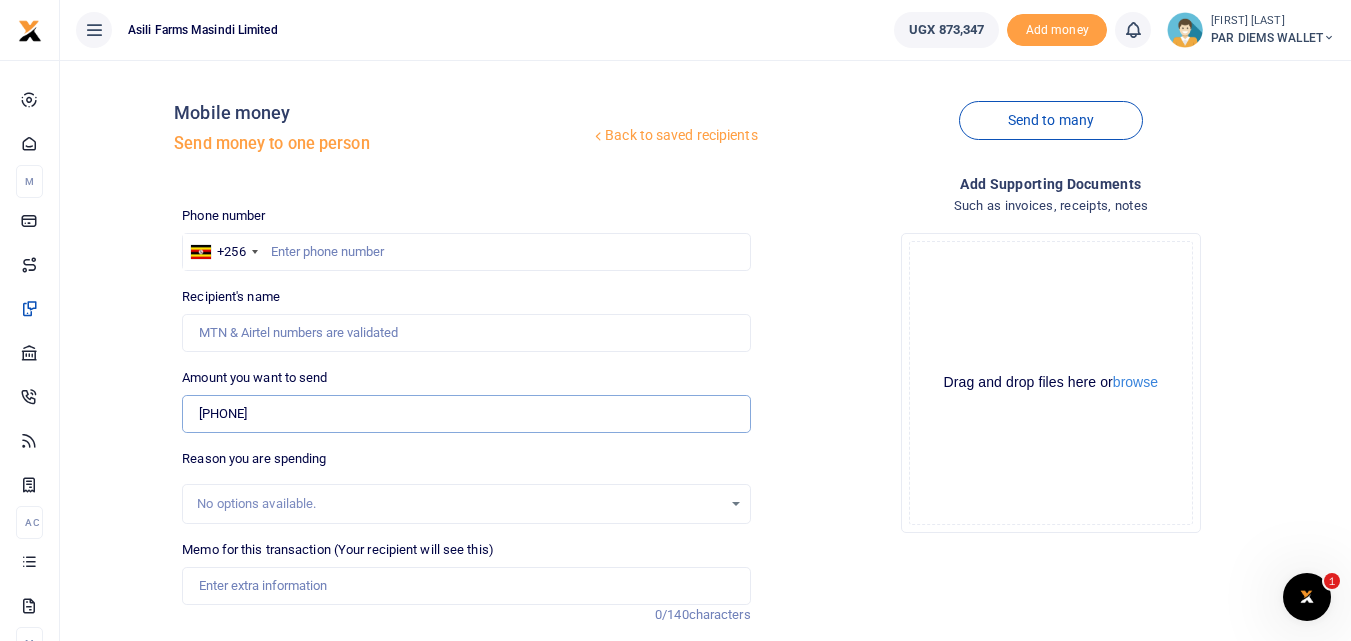 type on "0775339275" 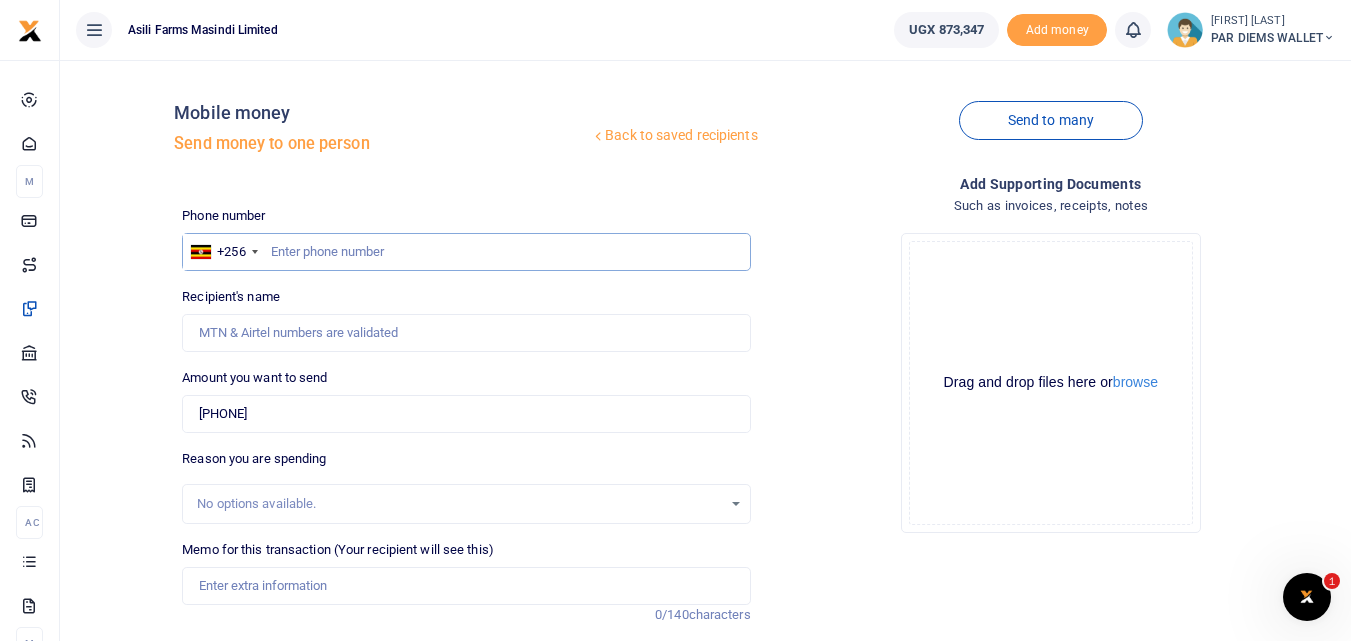click at bounding box center [466, 252] 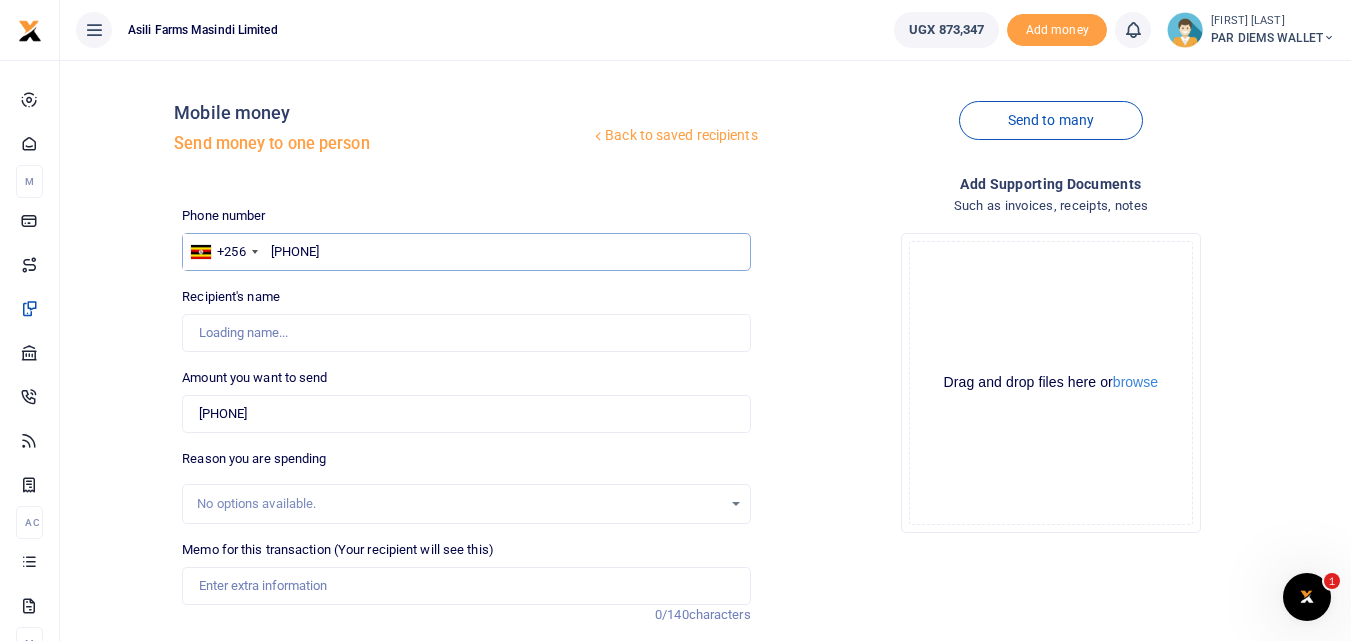 type on "775339275" 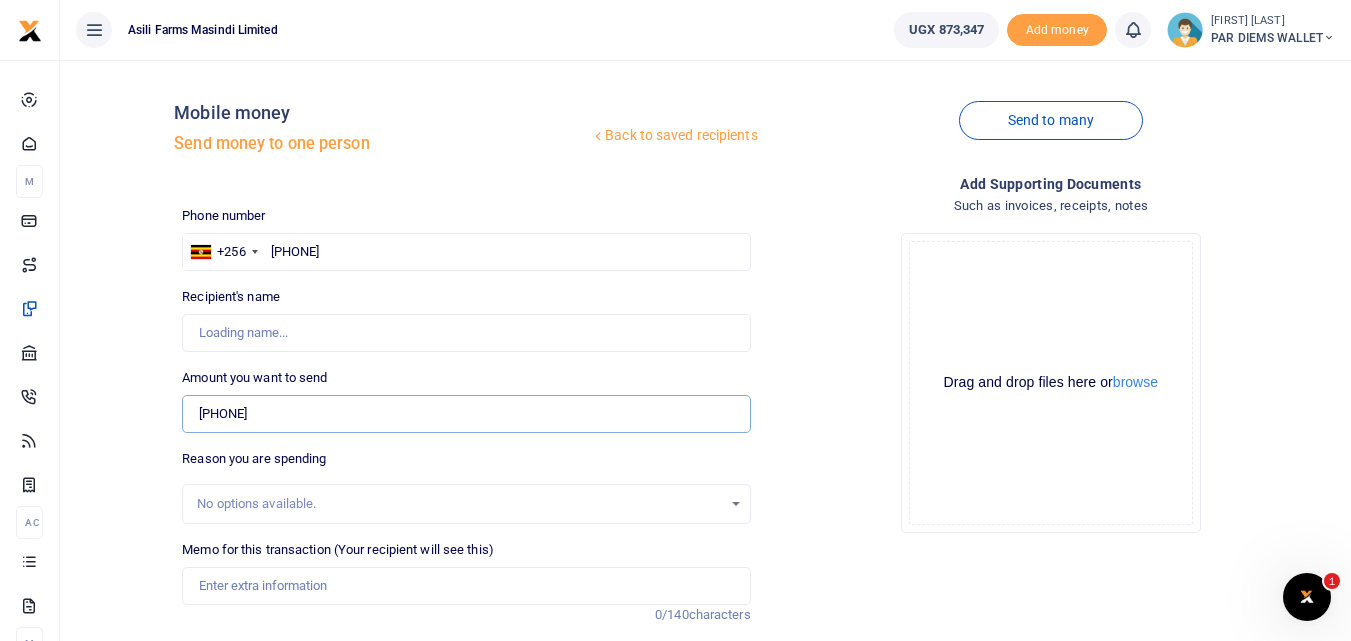 click on "0775339275" at bounding box center [466, 414] 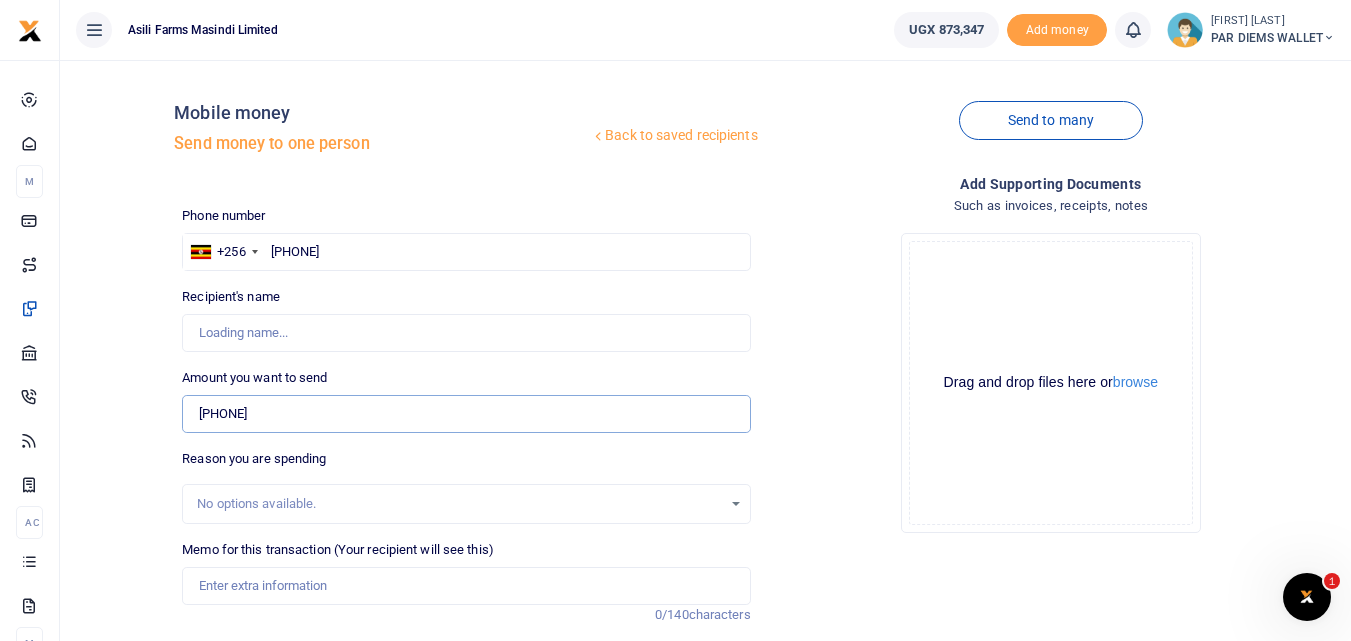 type on "Julius Sunday" 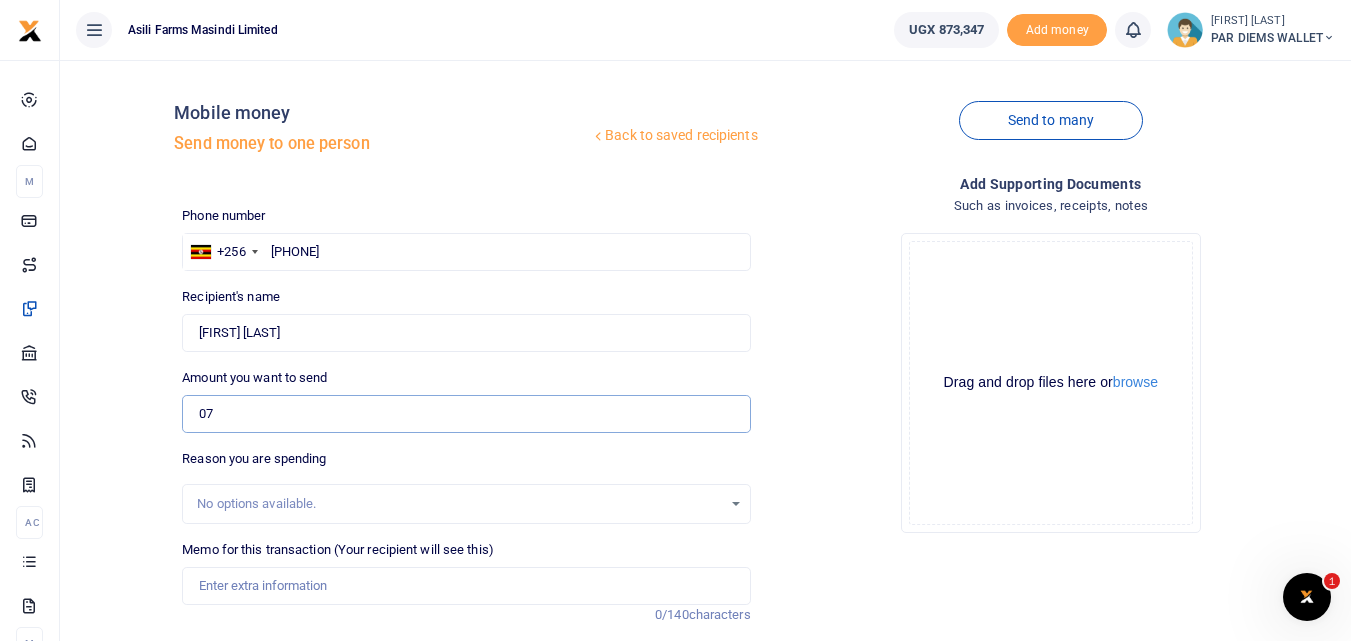 type on "0" 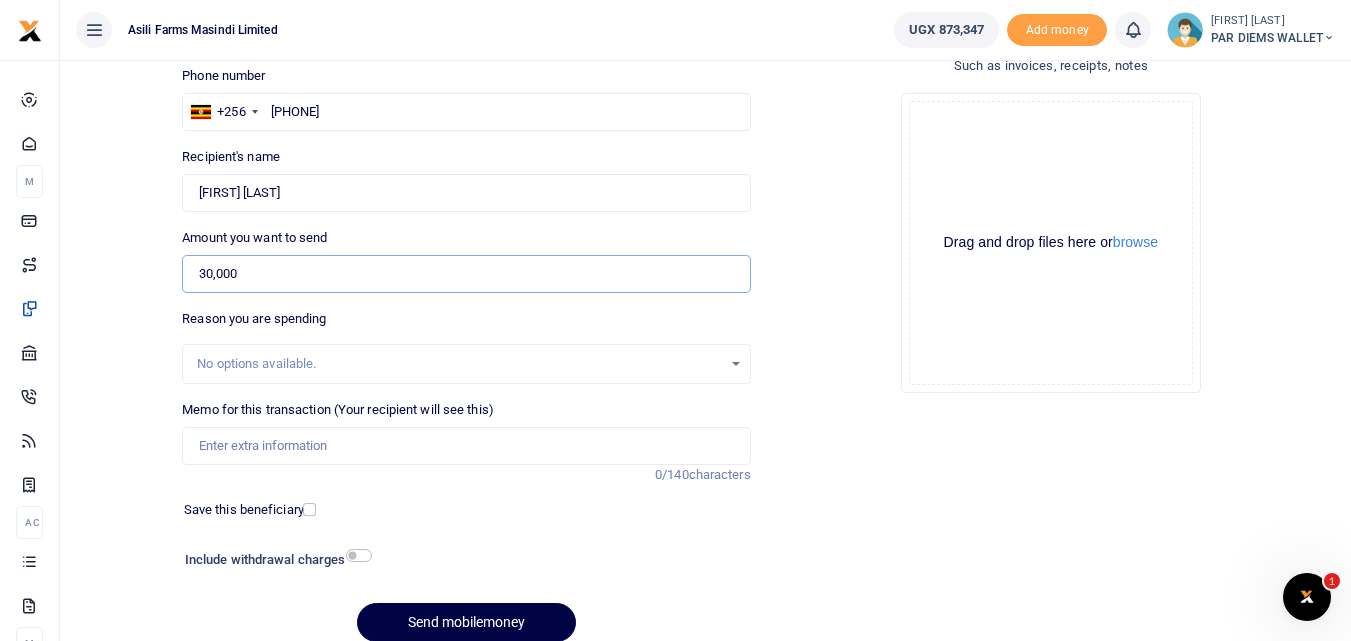 scroll, scrollTop: 142, scrollLeft: 0, axis: vertical 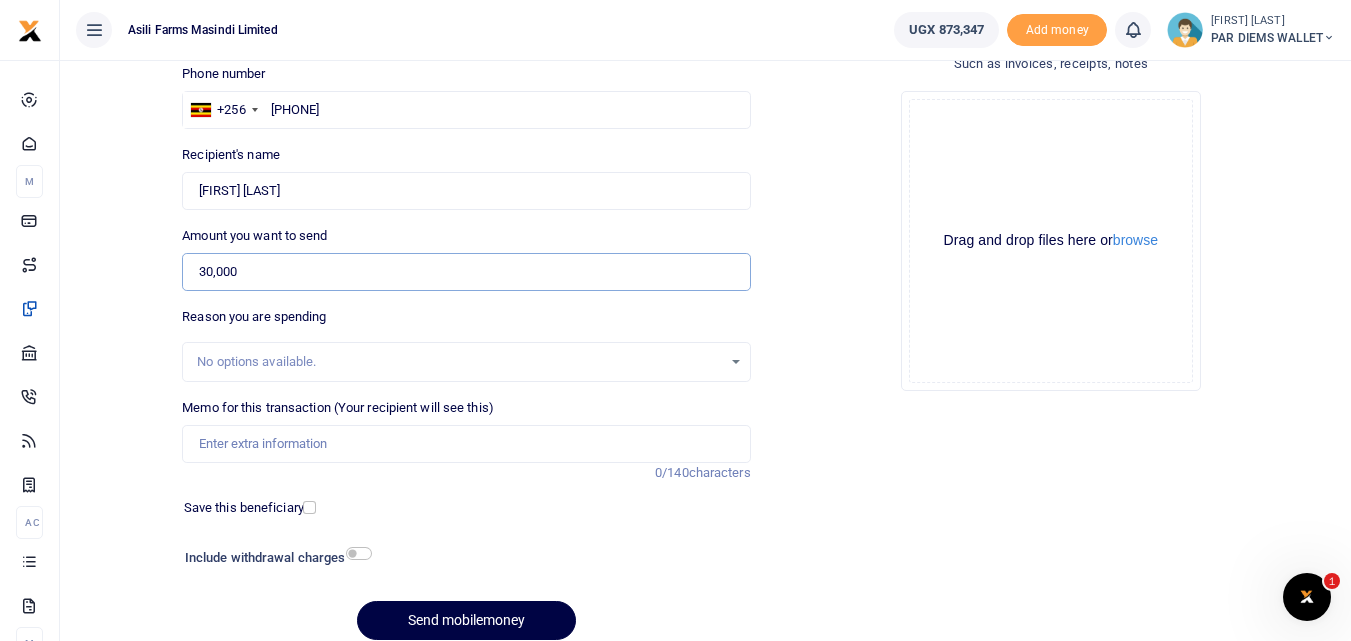 type on "30,000" 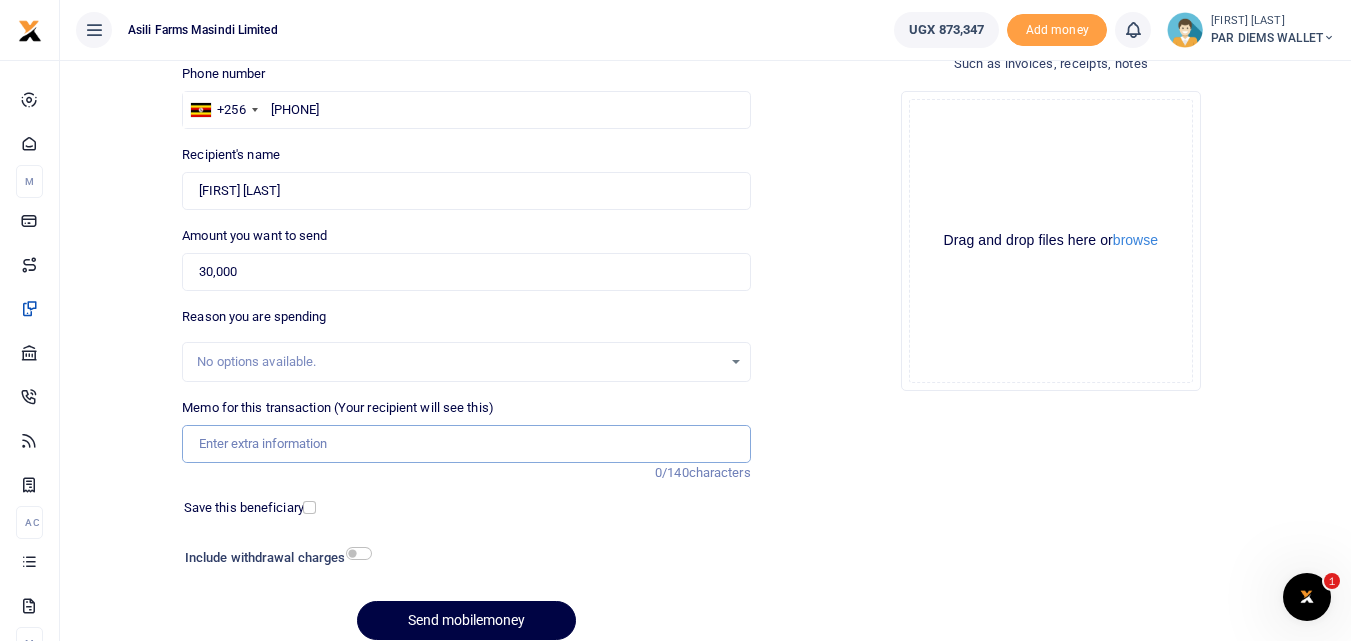 click on "Memo for this transaction (Your recipient will see this)" at bounding box center (466, 444) 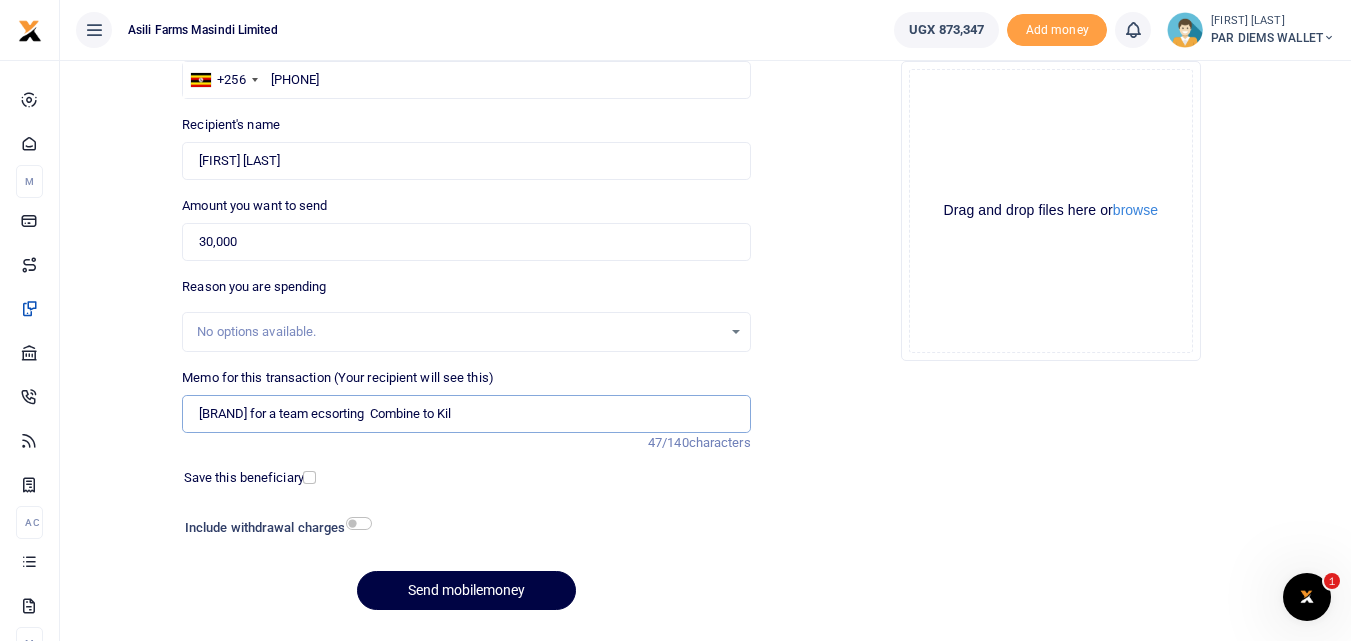 scroll, scrollTop: 179, scrollLeft: 0, axis: vertical 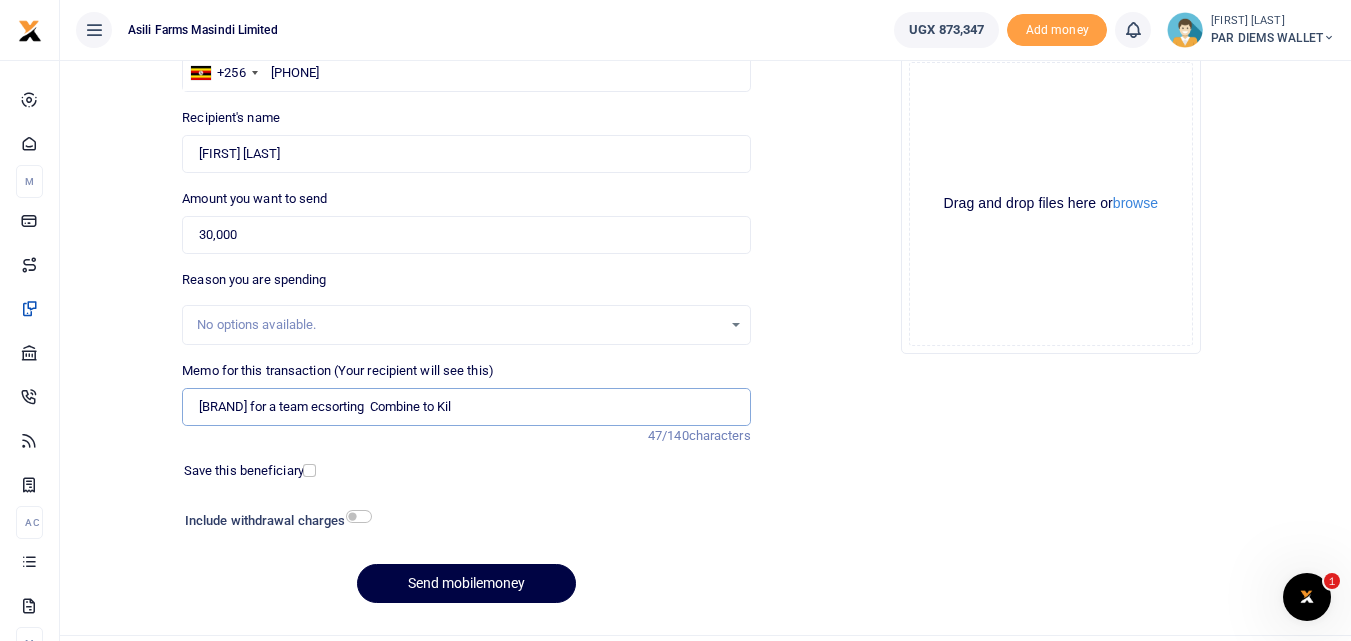 type on "Perdium for a team ecsorting  Combine to Kilak" 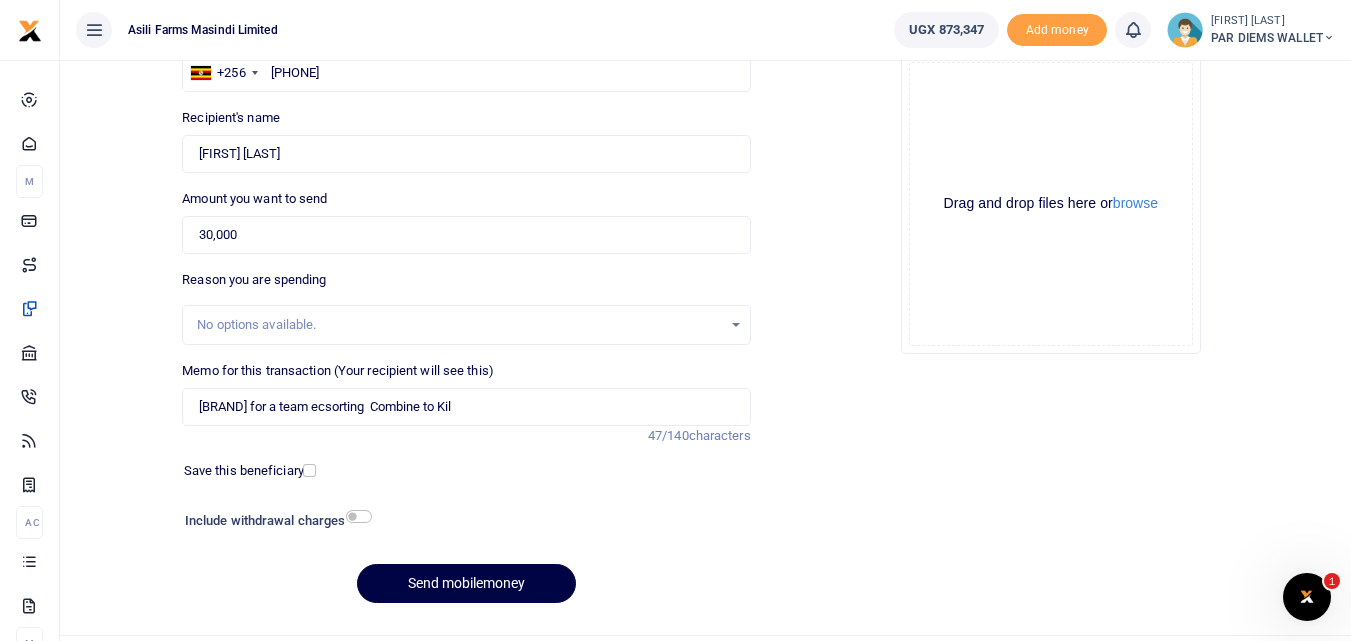 click on "Drag and drop files here or  browse Powered by  Uppy" 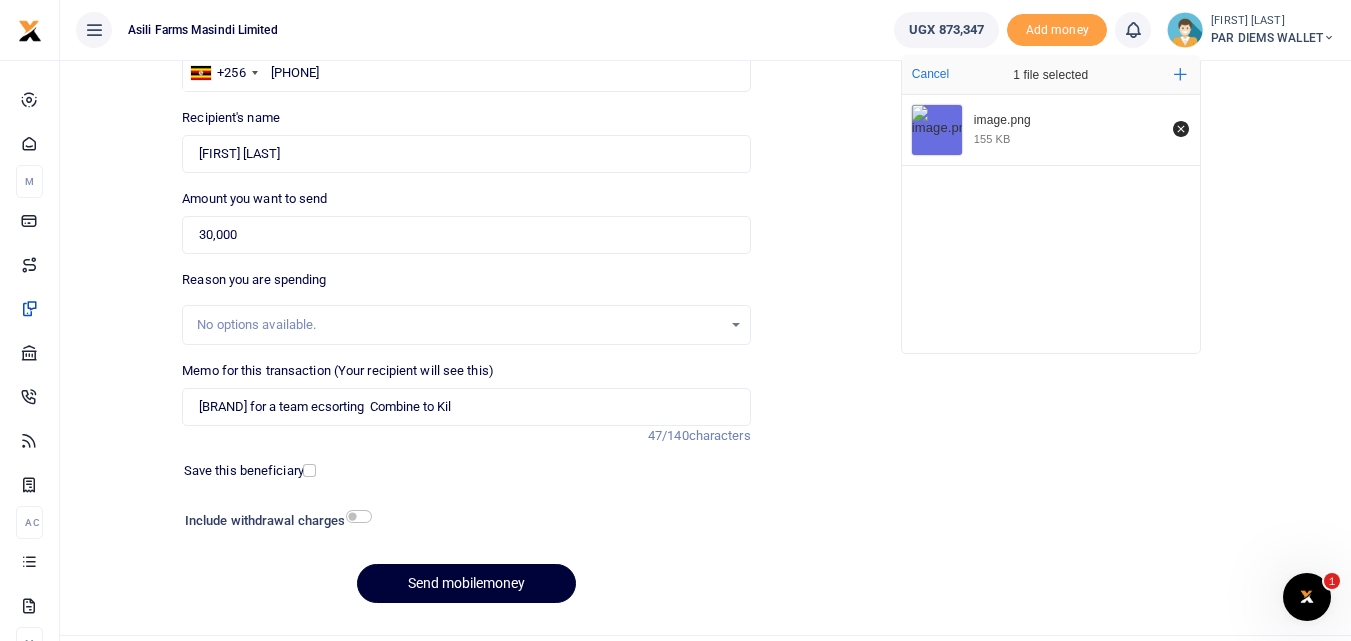 click on "Send mobilemoney" at bounding box center (466, 583) 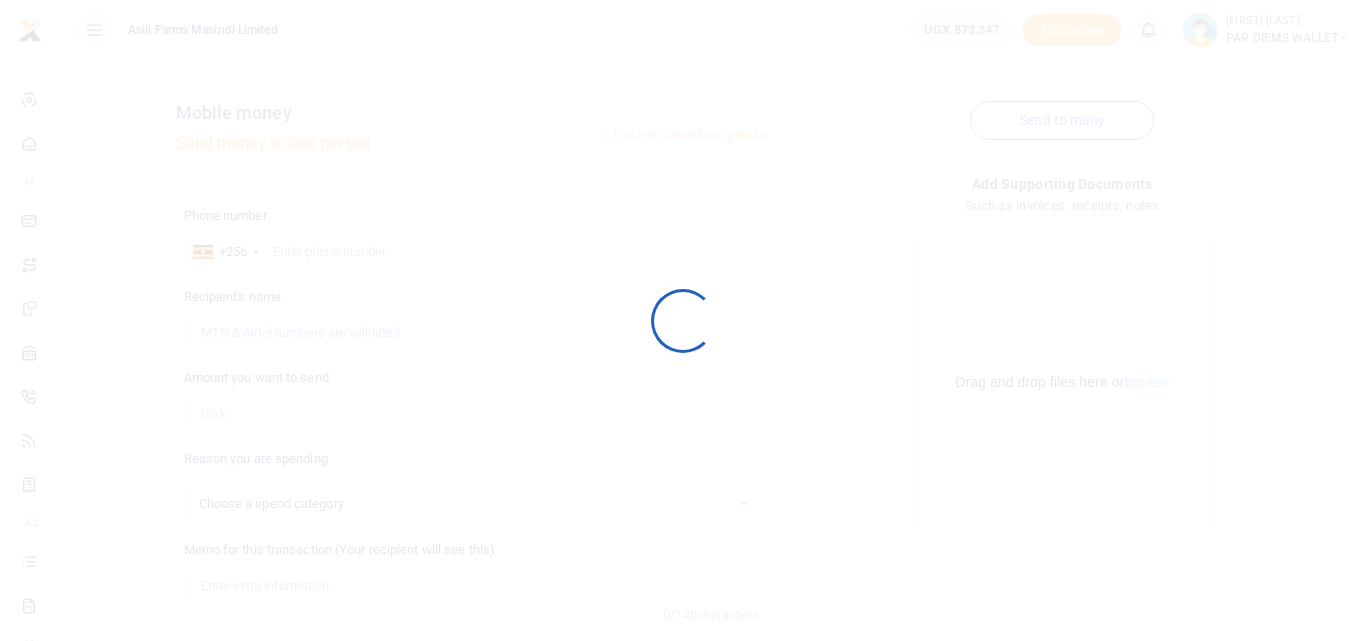 select 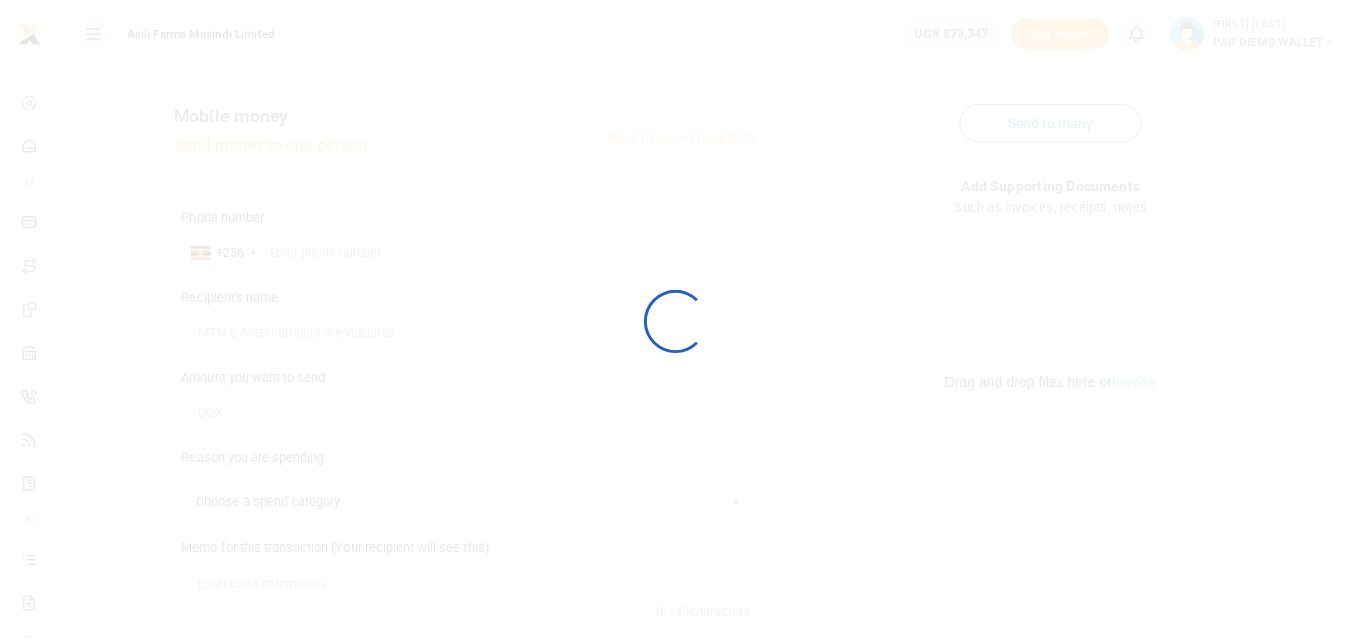 scroll, scrollTop: 179, scrollLeft: 0, axis: vertical 